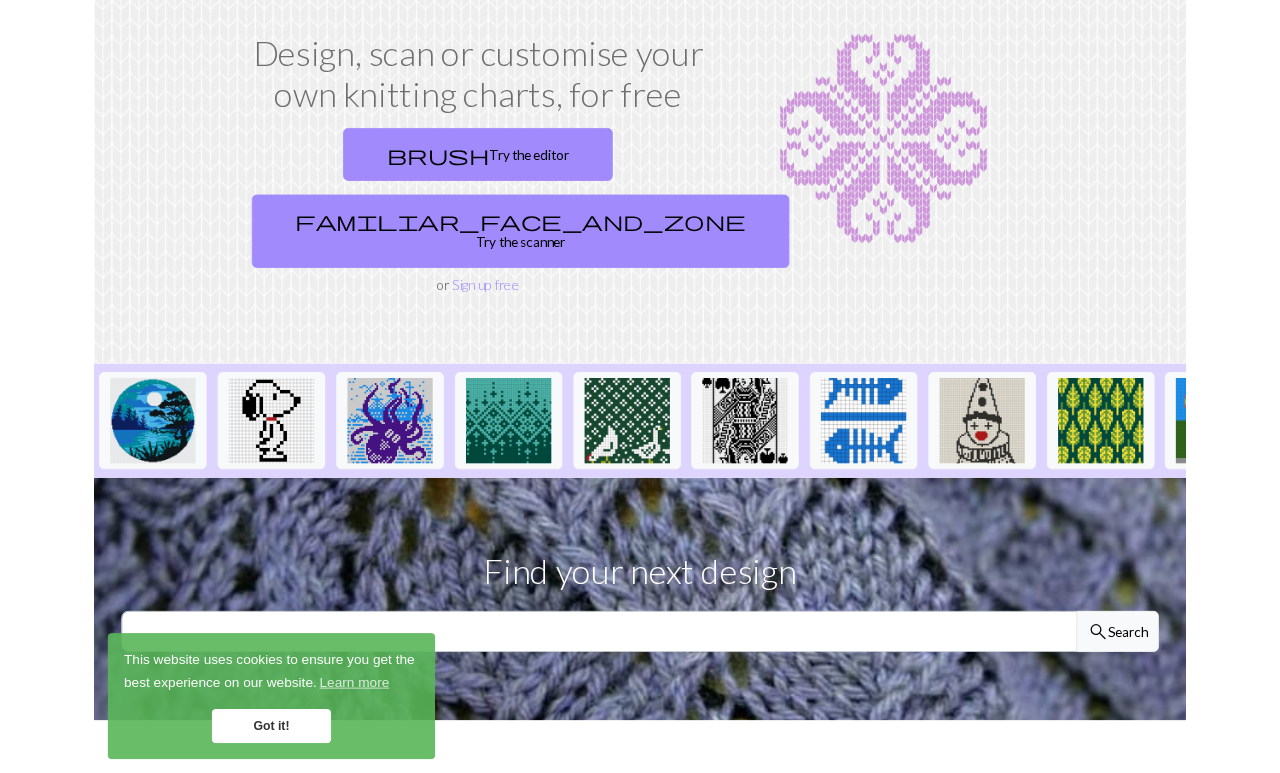 scroll, scrollTop: 0, scrollLeft: 0, axis: both 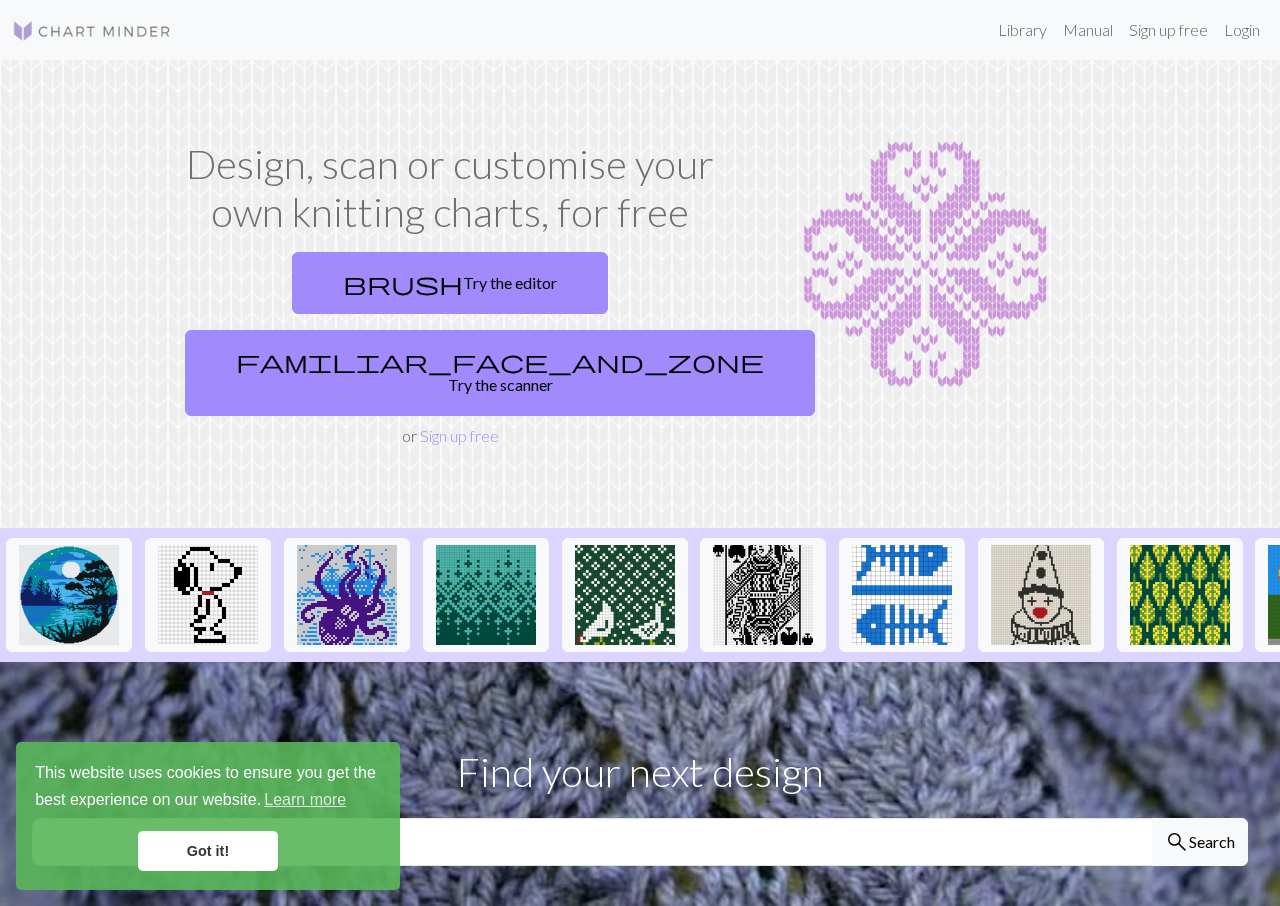 click on "Design, scan or customise your own knitting charts, for free" at bounding box center (450, 188) 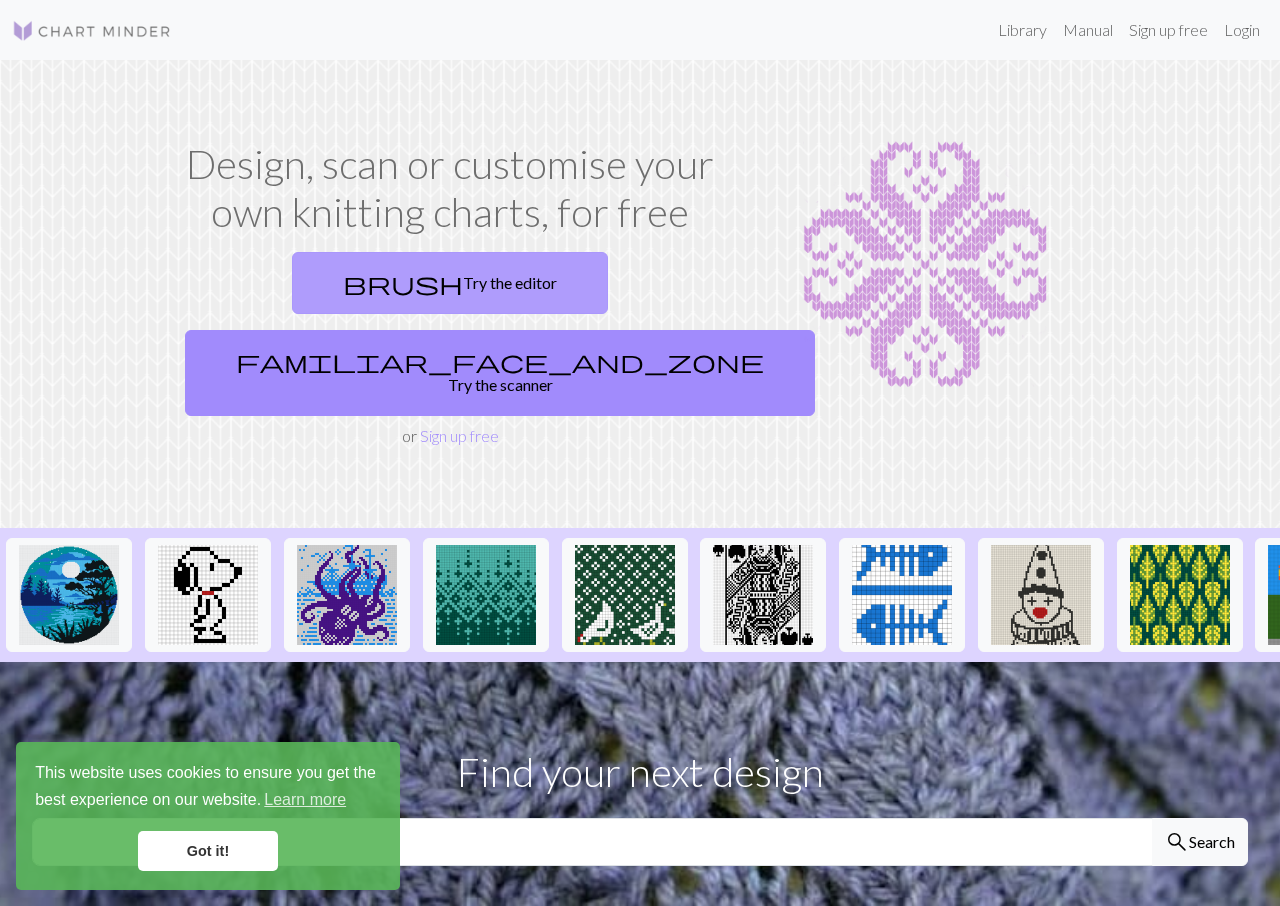 click on "brush  Try the editor" at bounding box center [450, 283] 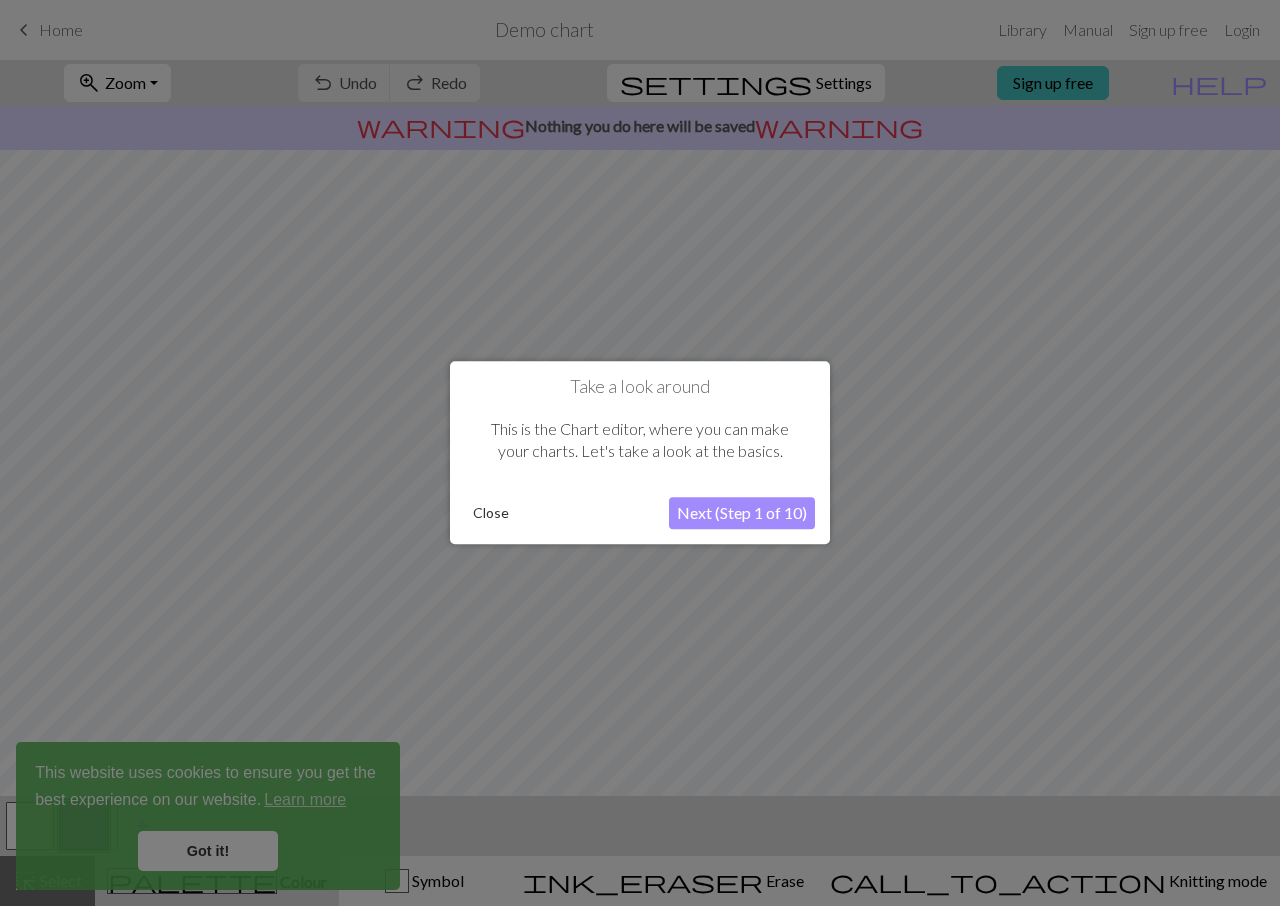 click on "Close" at bounding box center [491, 514] 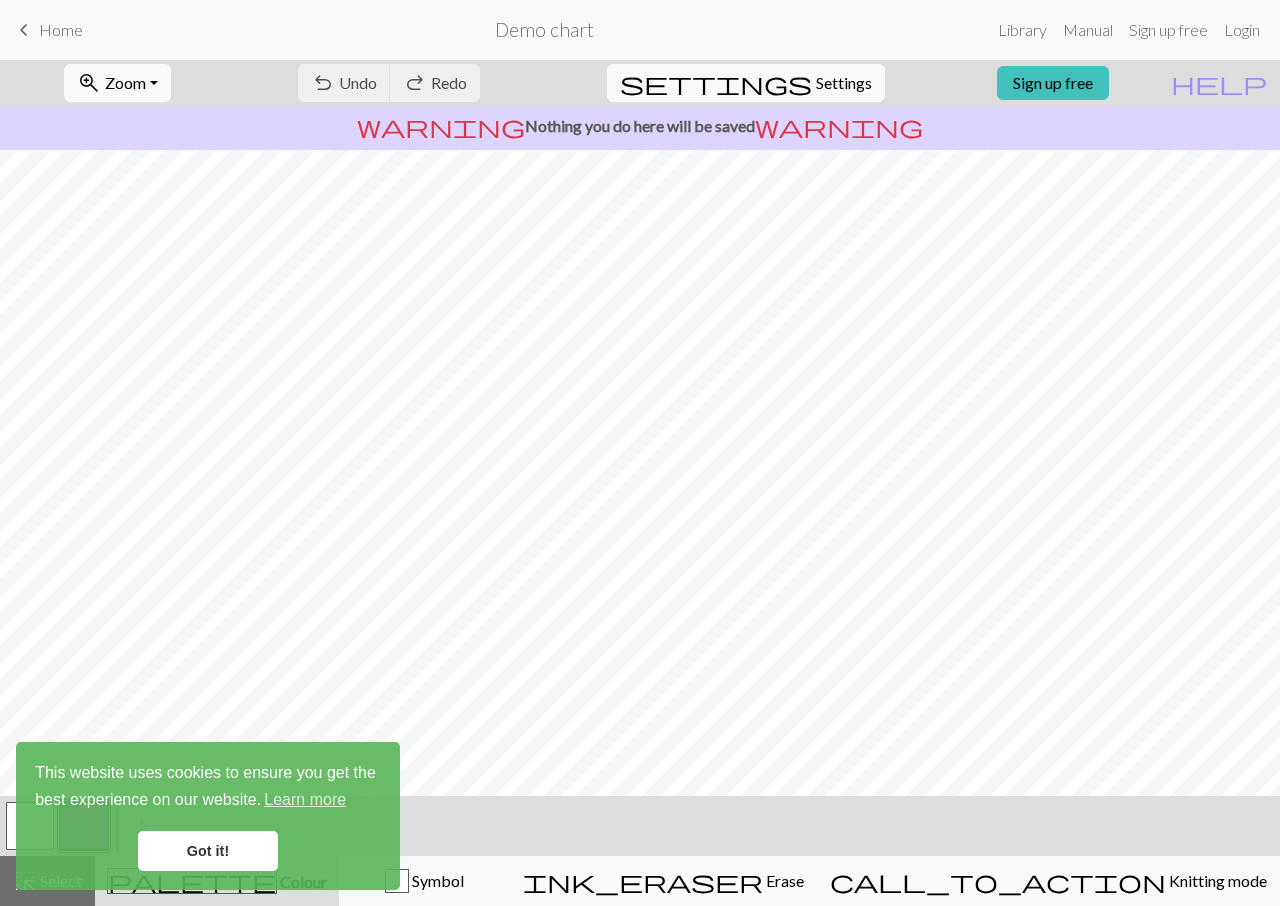 click on "Got it!" at bounding box center (208, 851) 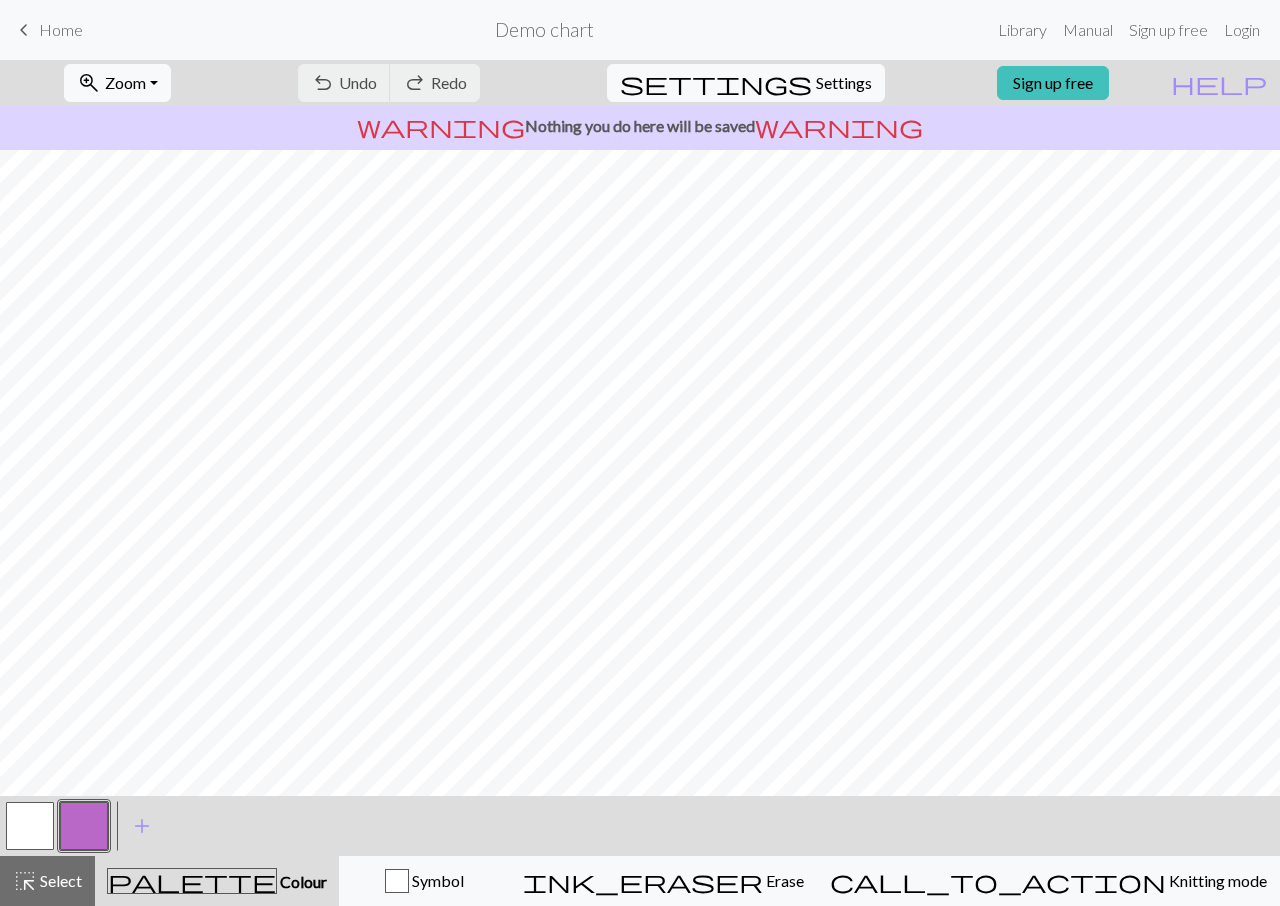 click on "Got it!" at bounding box center [208, 851] 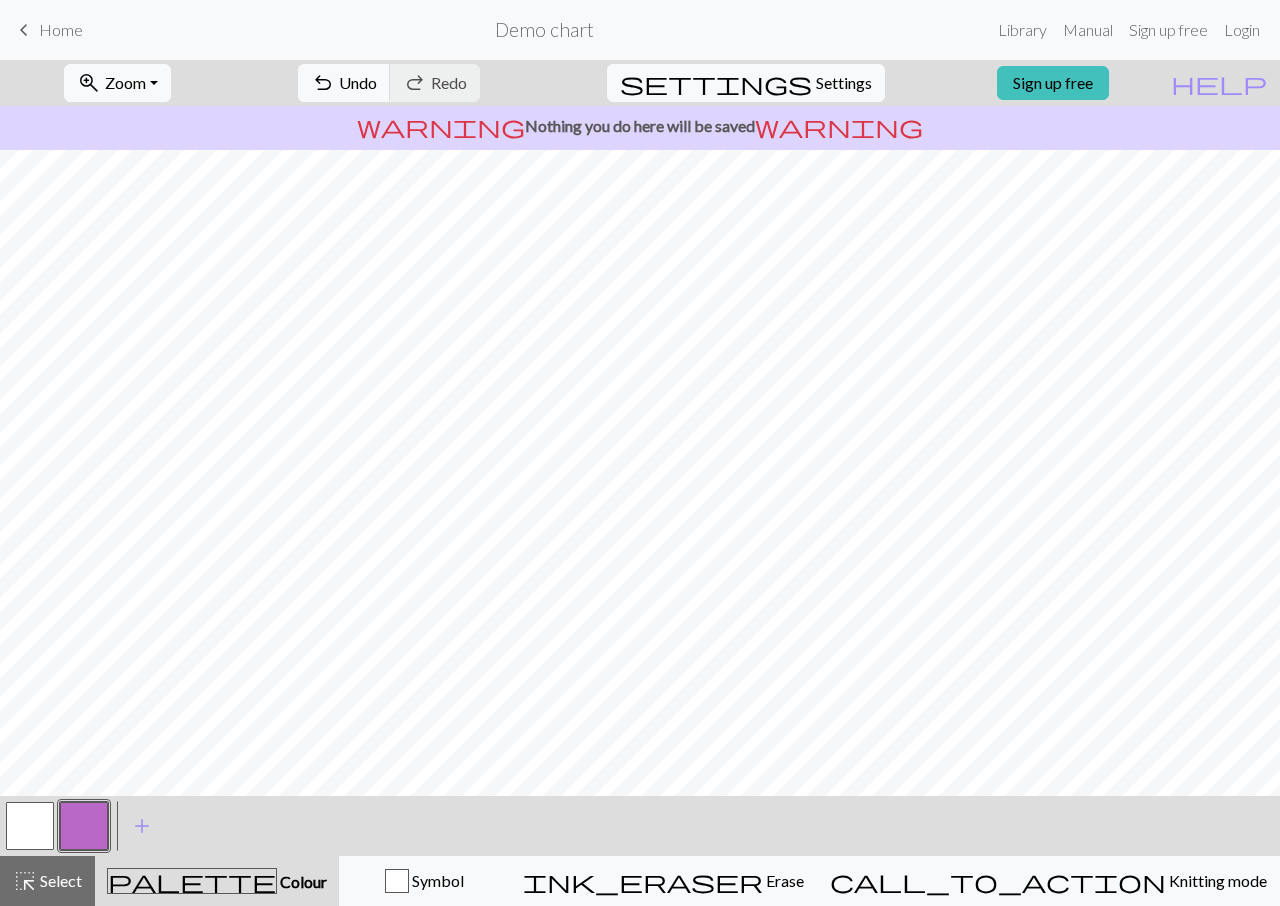 click at bounding box center (30, 826) 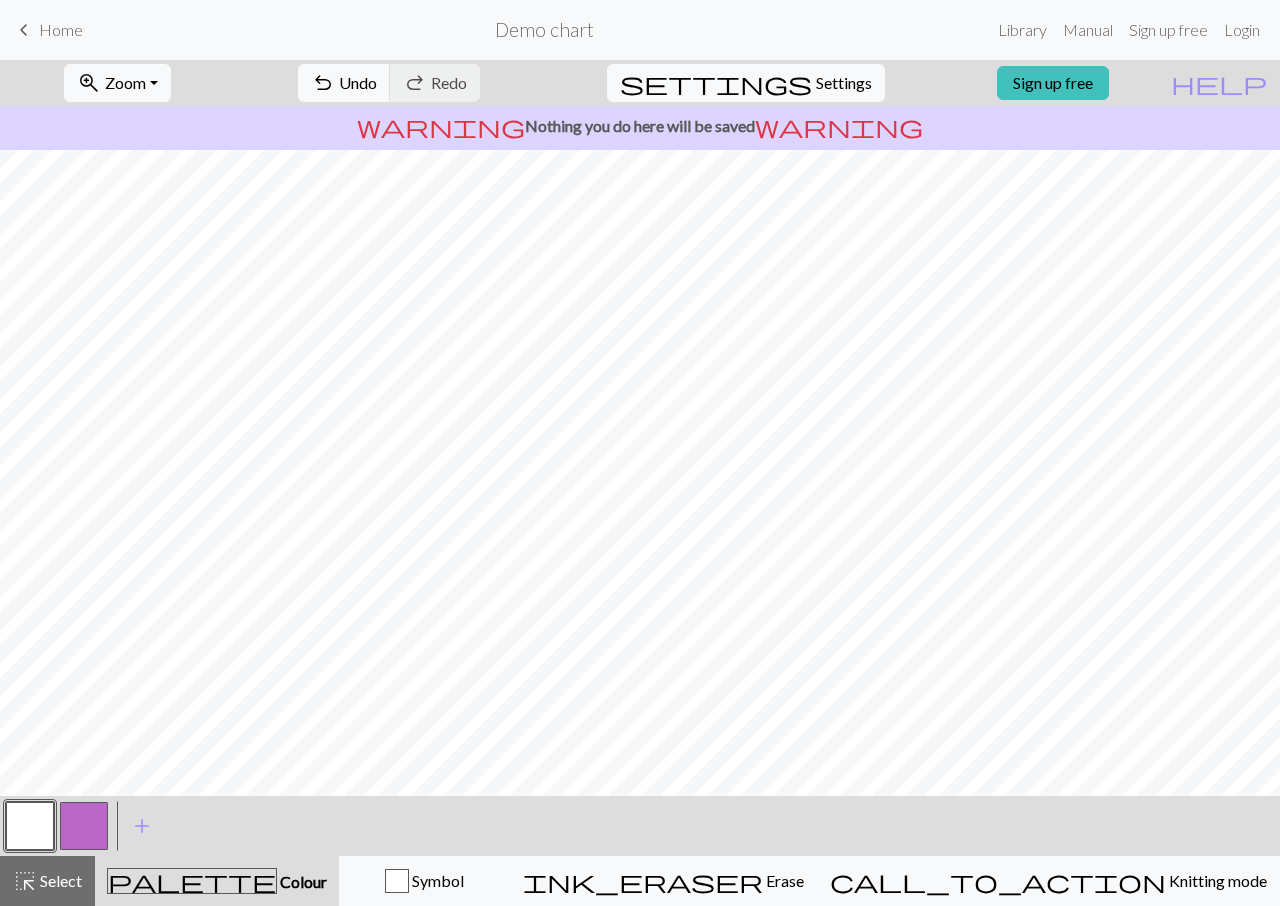 click at bounding box center [84, 826] 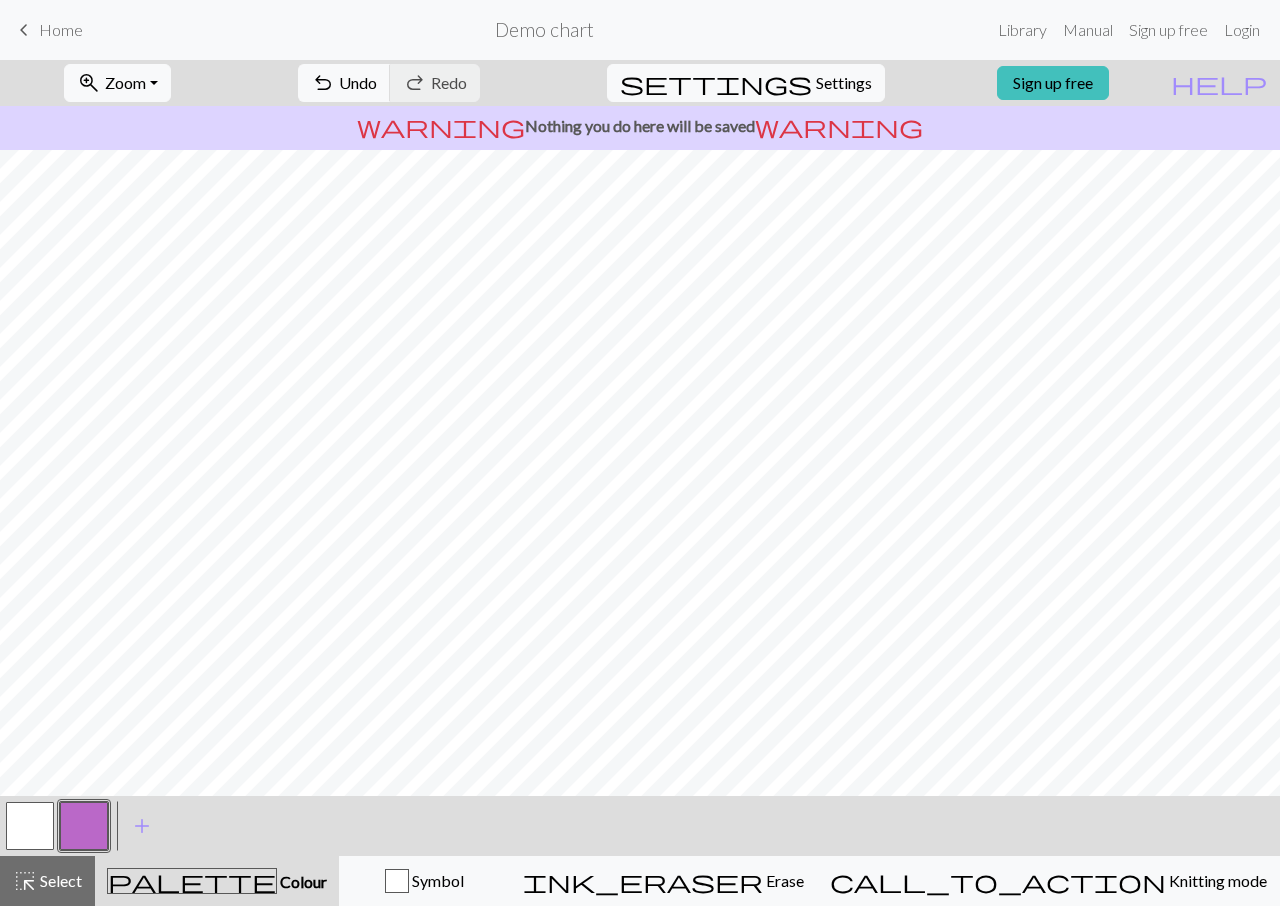 click at bounding box center (30, 826) 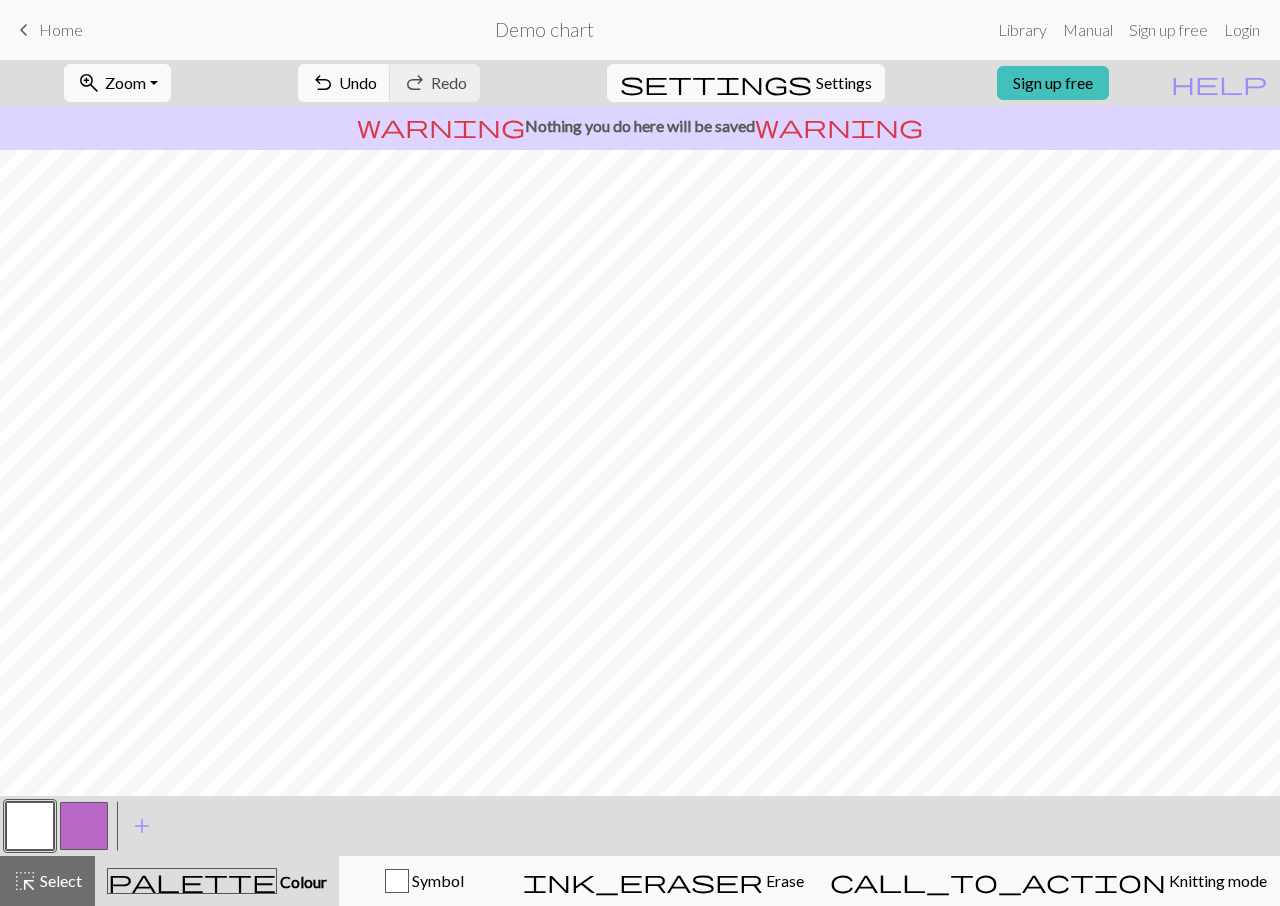 click at bounding box center (84, 826) 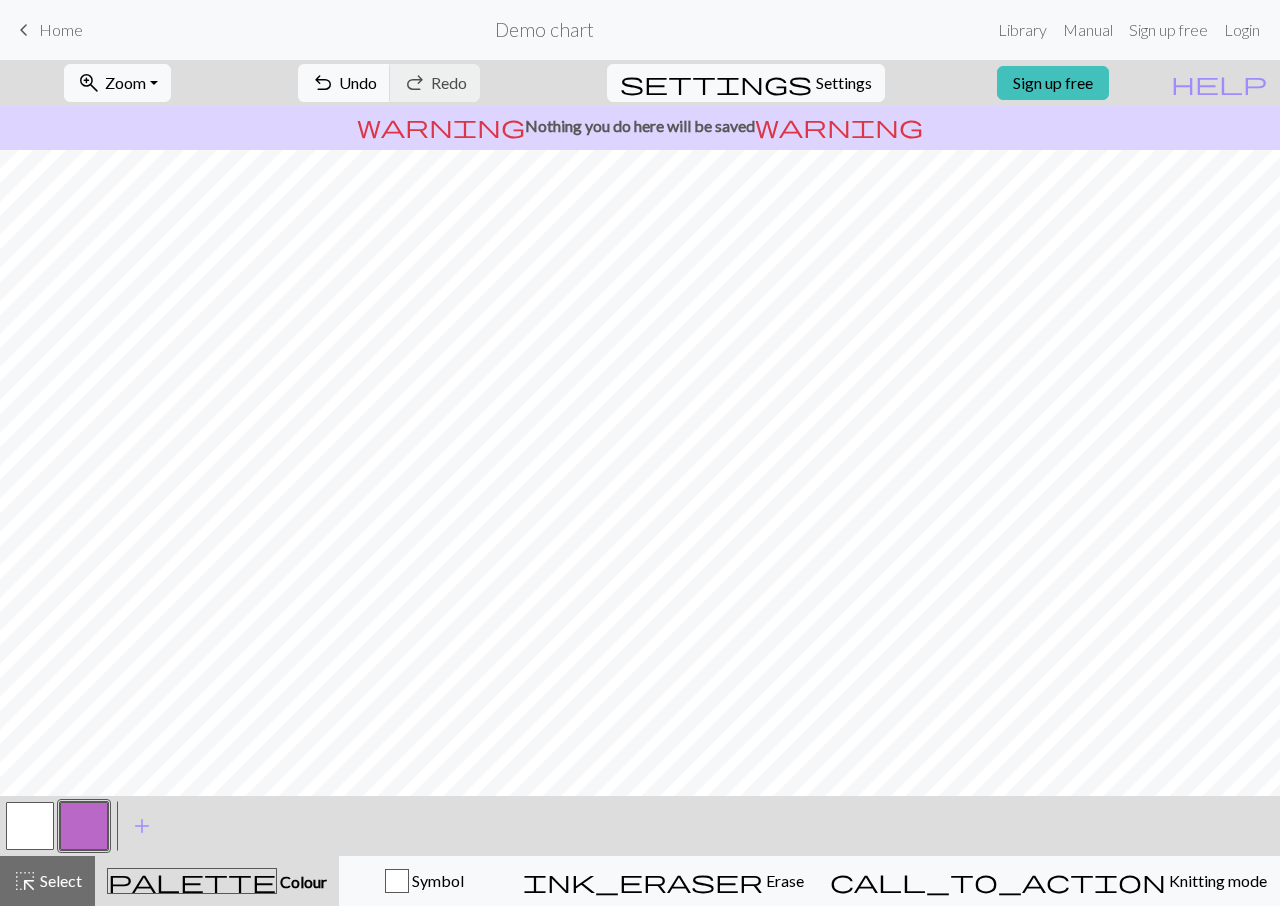 click at bounding box center (30, 826) 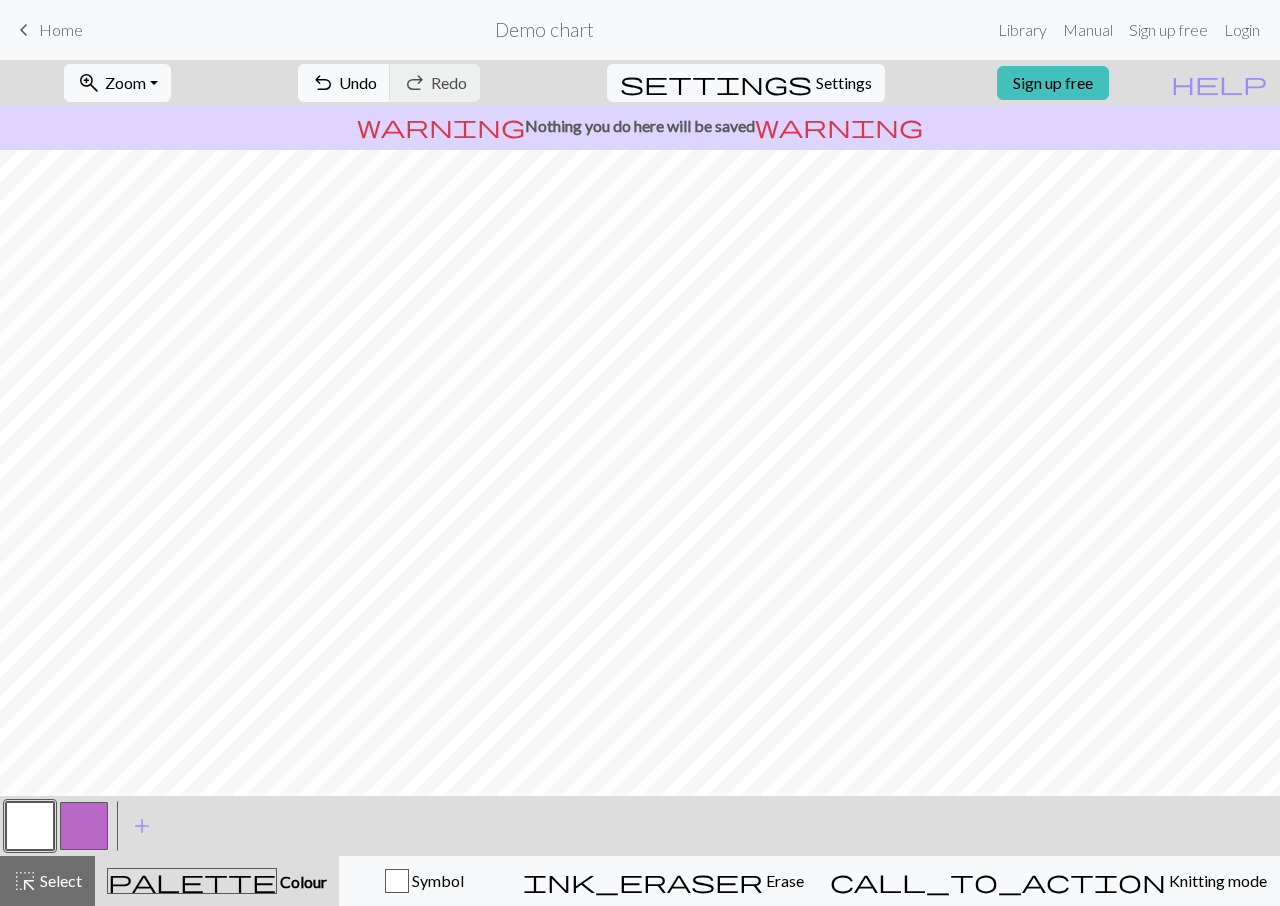 click at bounding box center (30, 826) 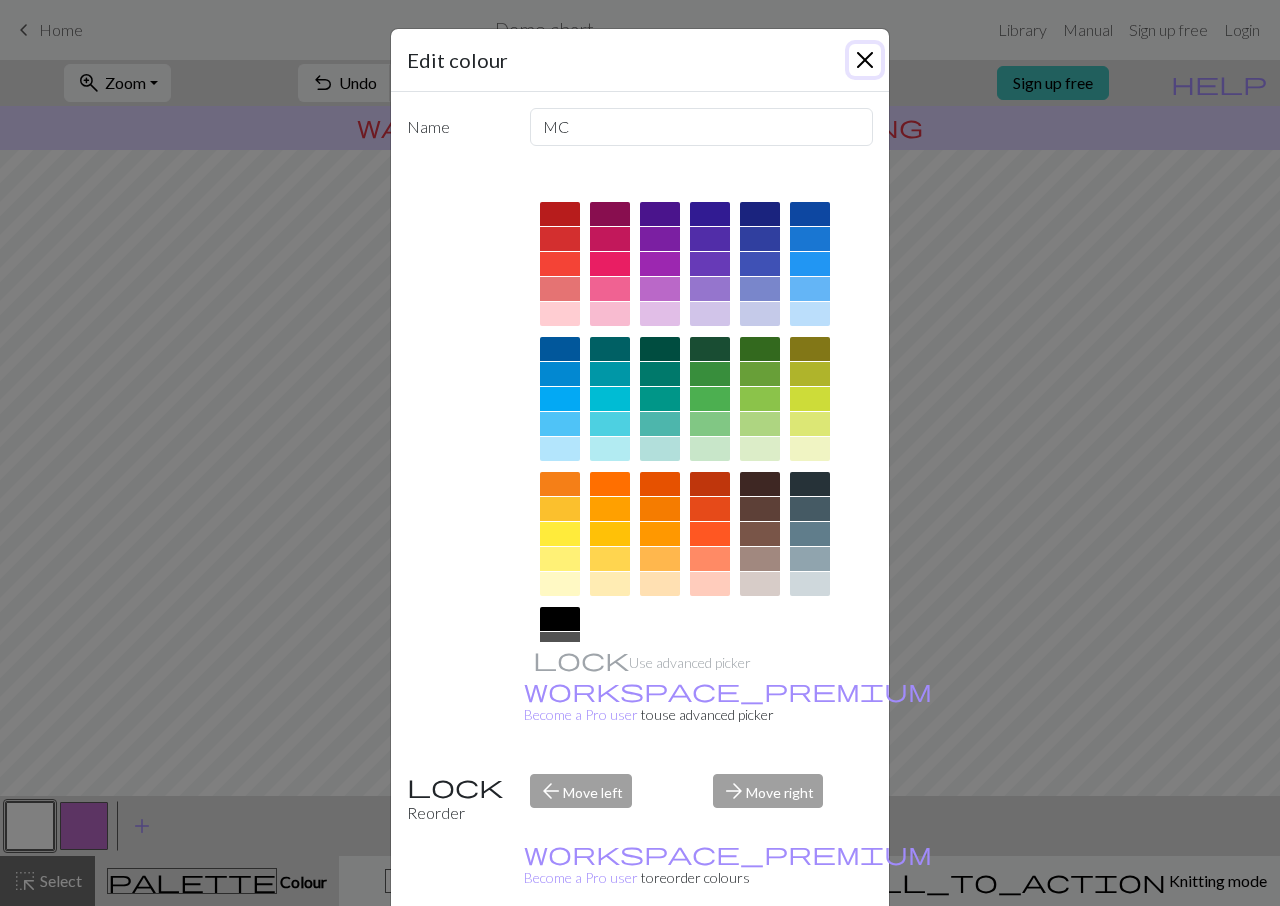 drag, startPoint x: 865, startPoint y: 56, endPoint x: 629, endPoint y: 143, distance: 251.52534 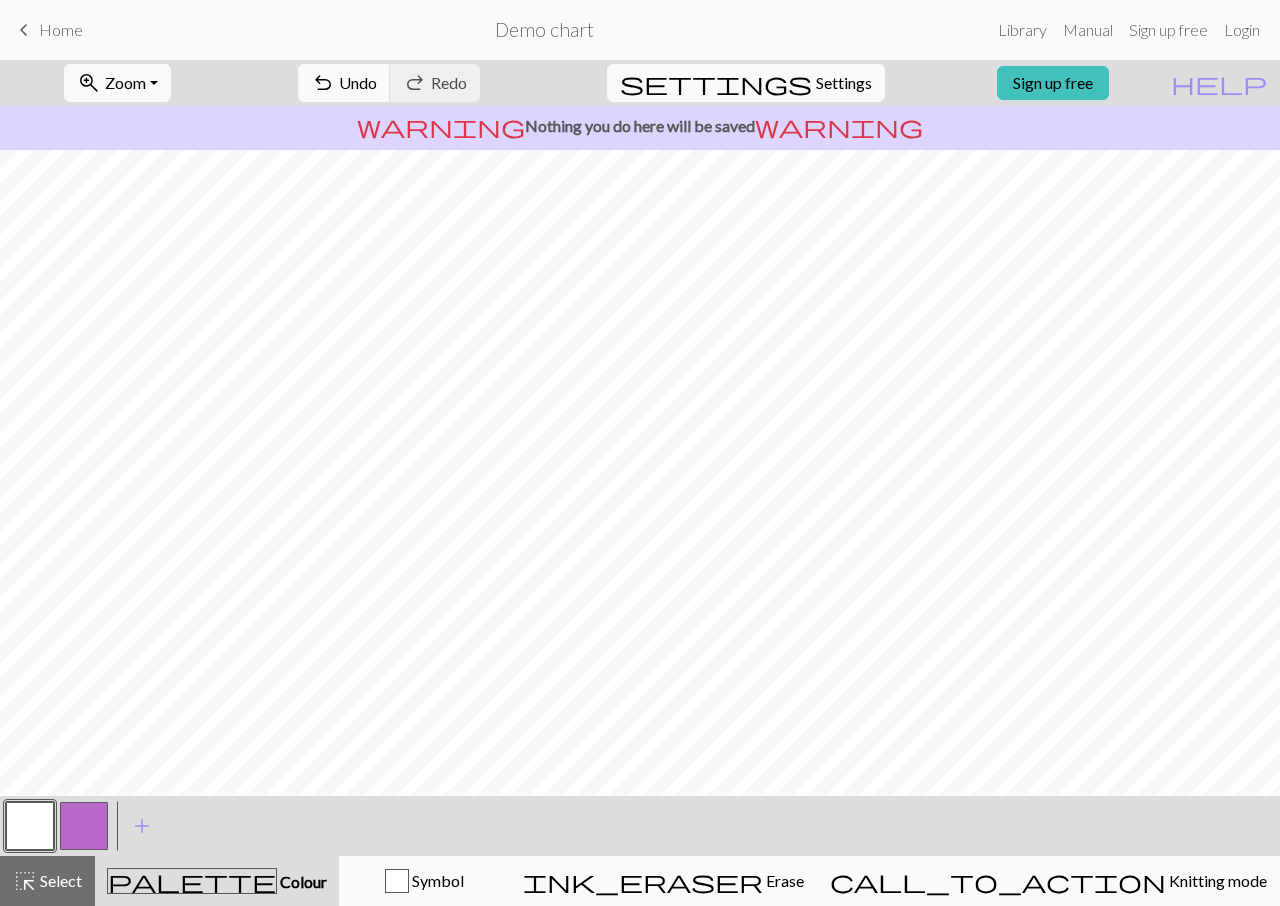 click at bounding box center [84, 826] 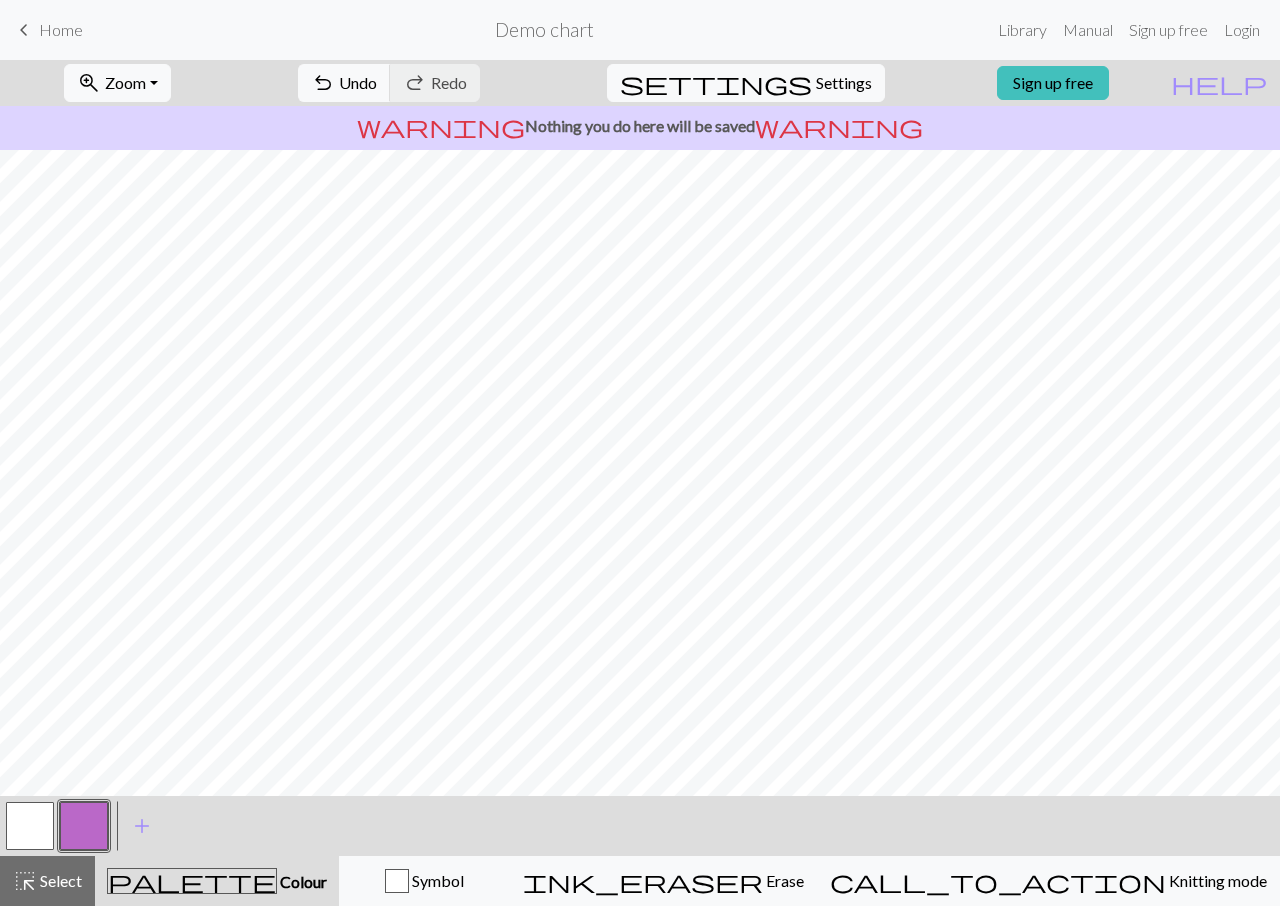 click at bounding box center [30, 826] 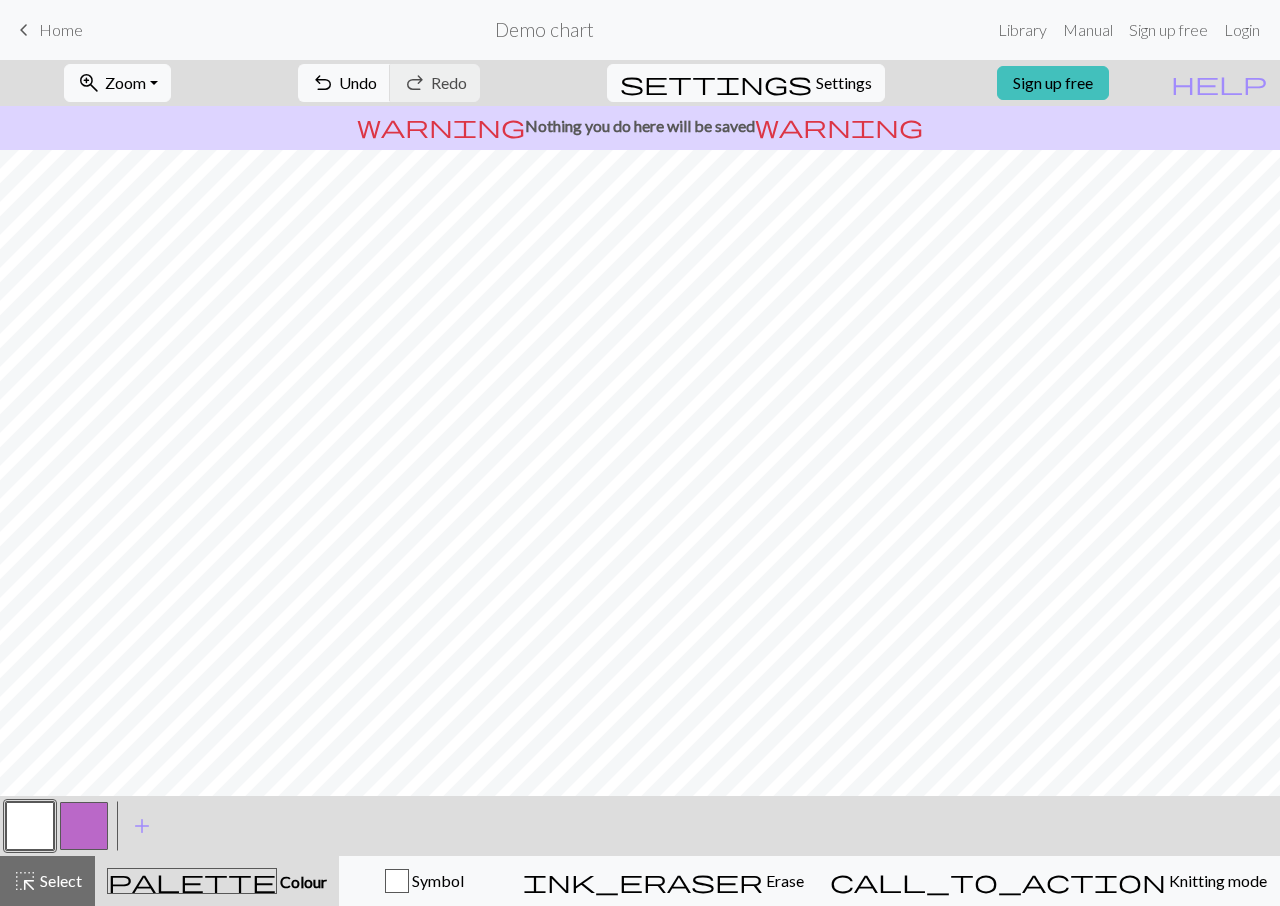 click at bounding box center (84, 826) 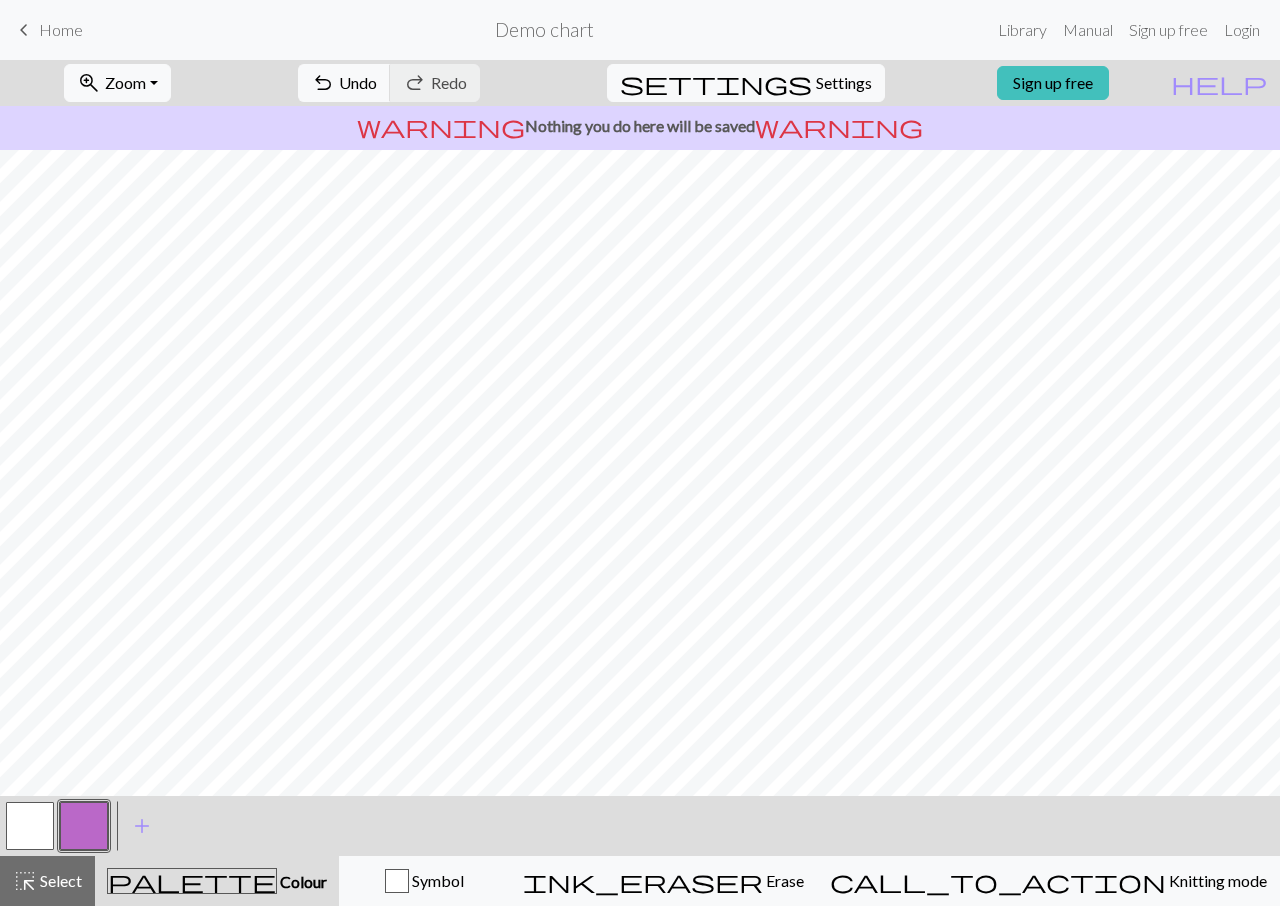 click at bounding box center [30, 826] 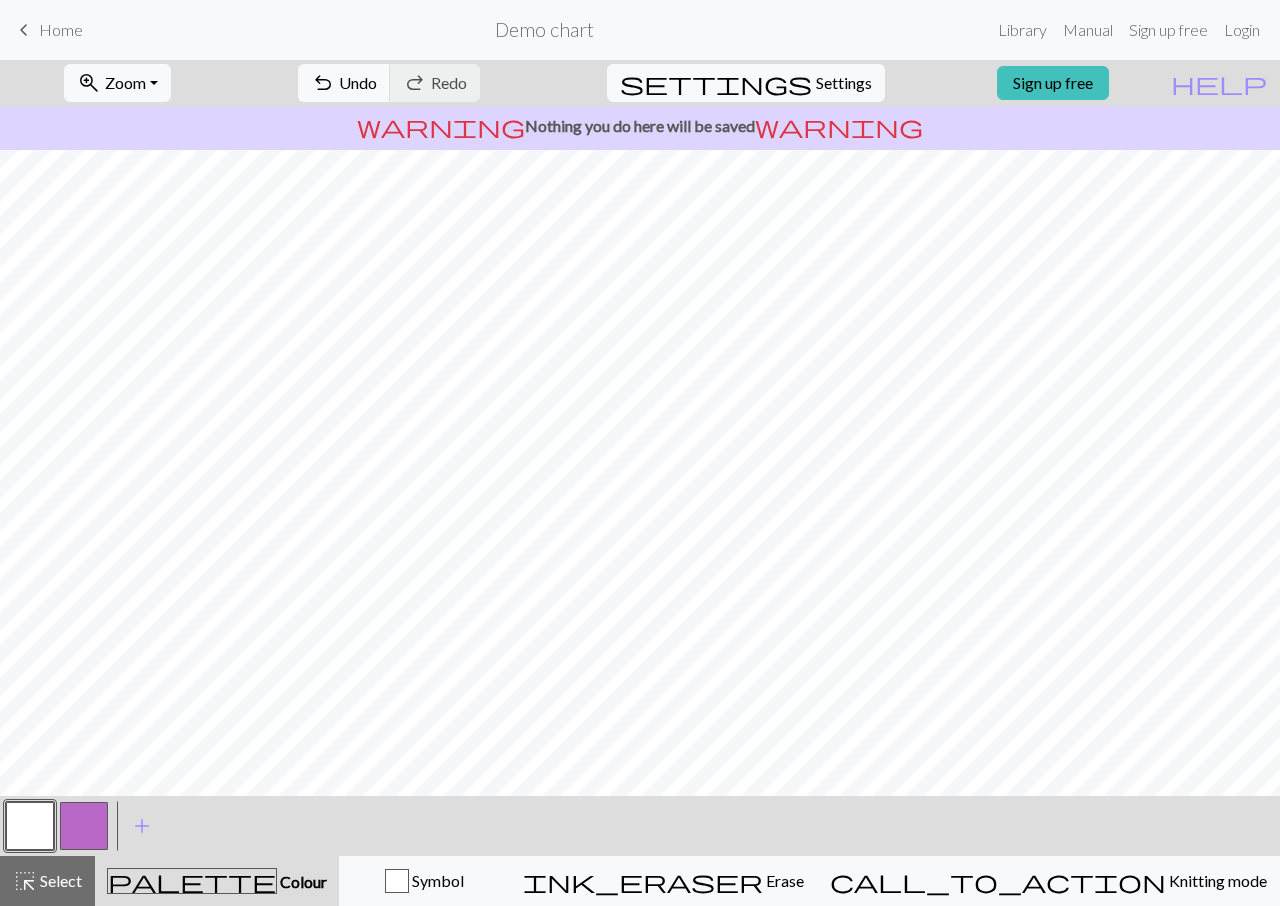 click at bounding box center [84, 826] 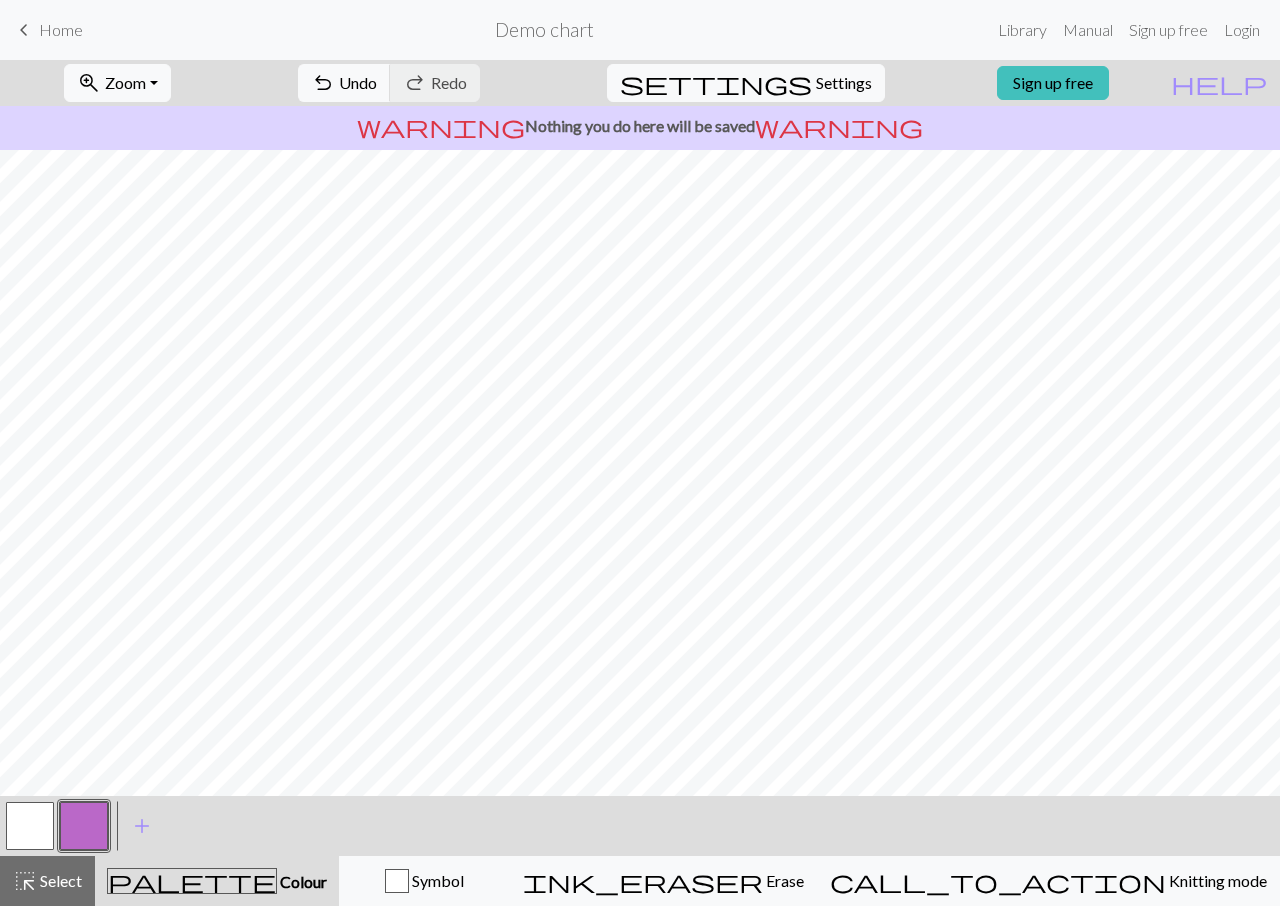 click at bounding box center (30, 826) 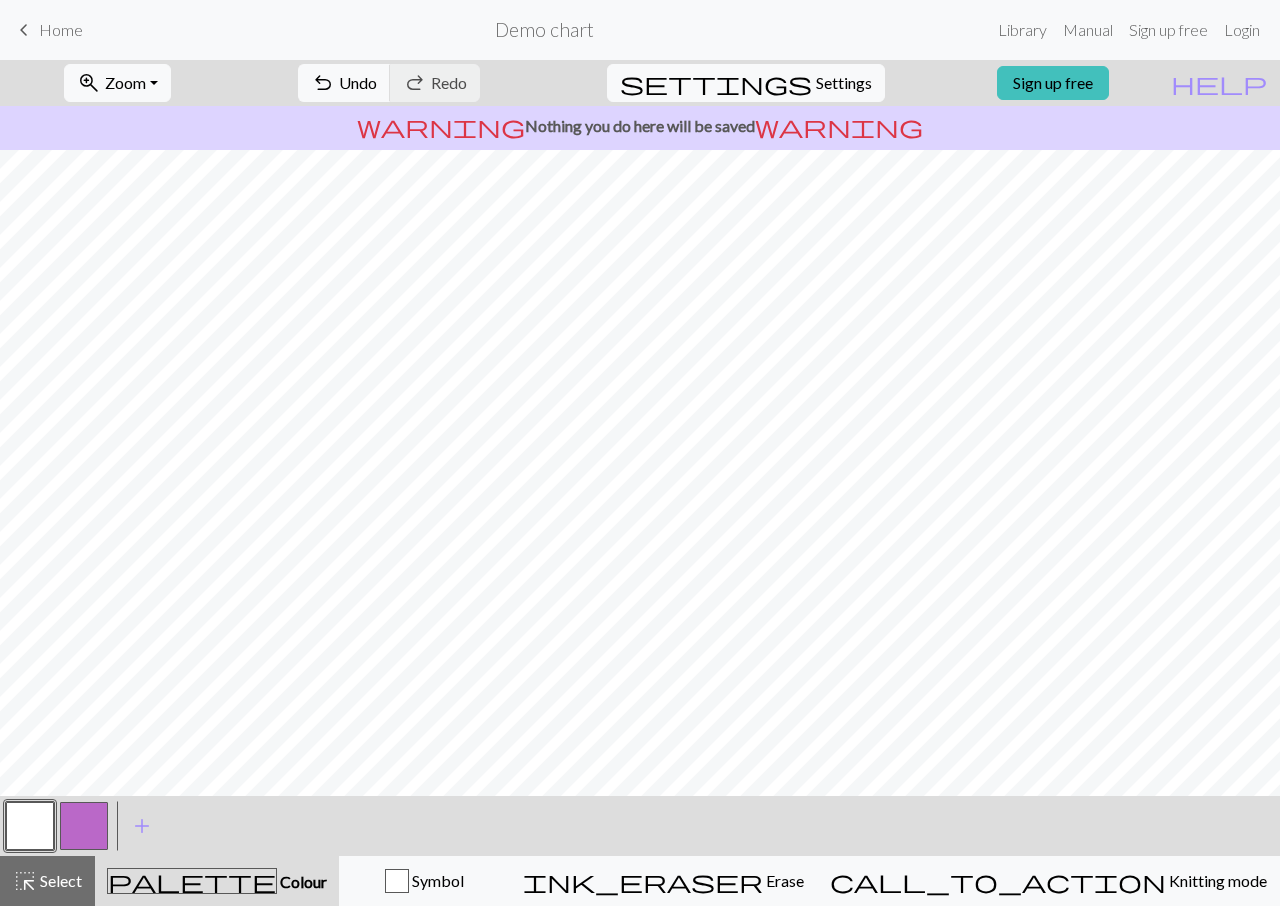 click at bounding box center (84, 826) 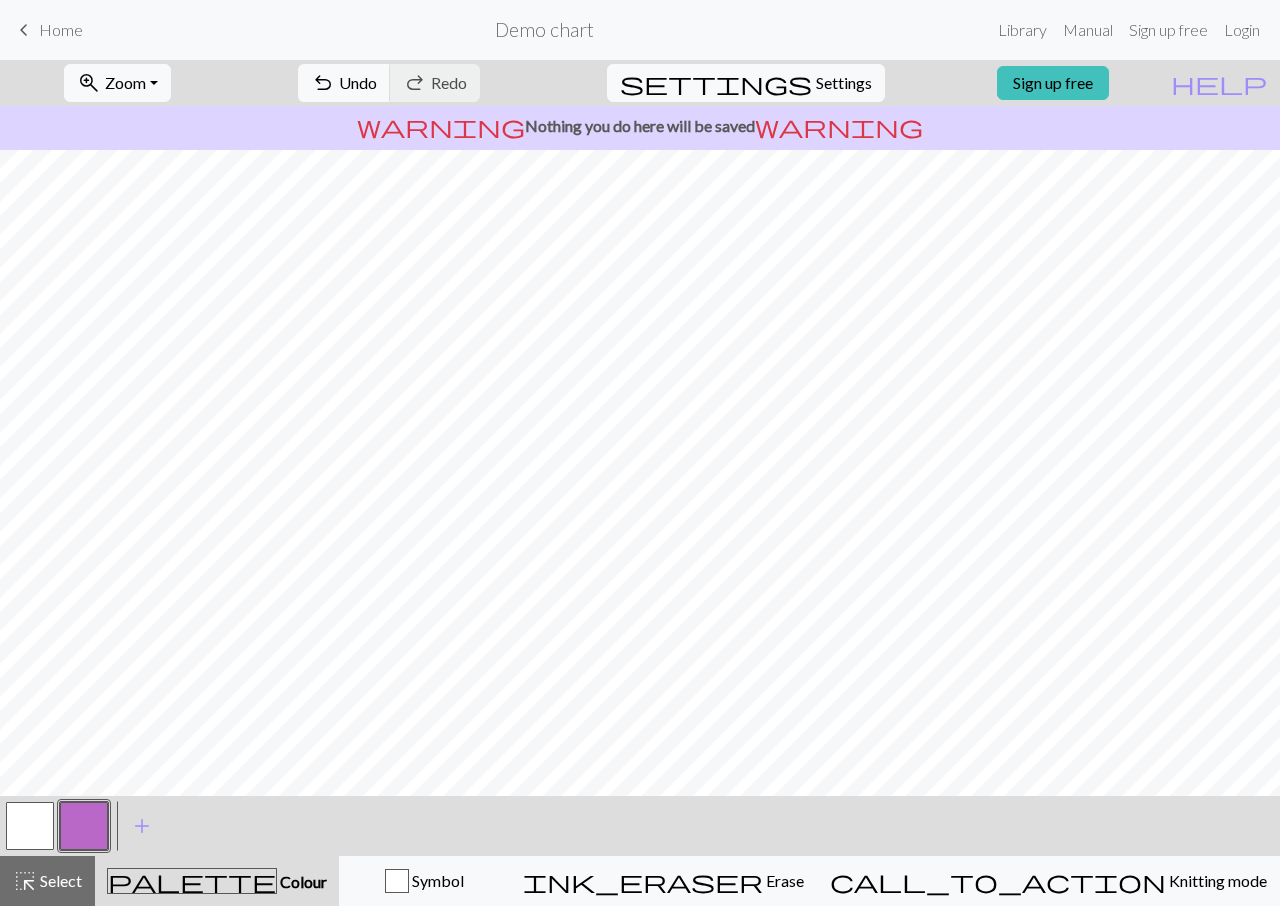click at bounding box center [30, 826] 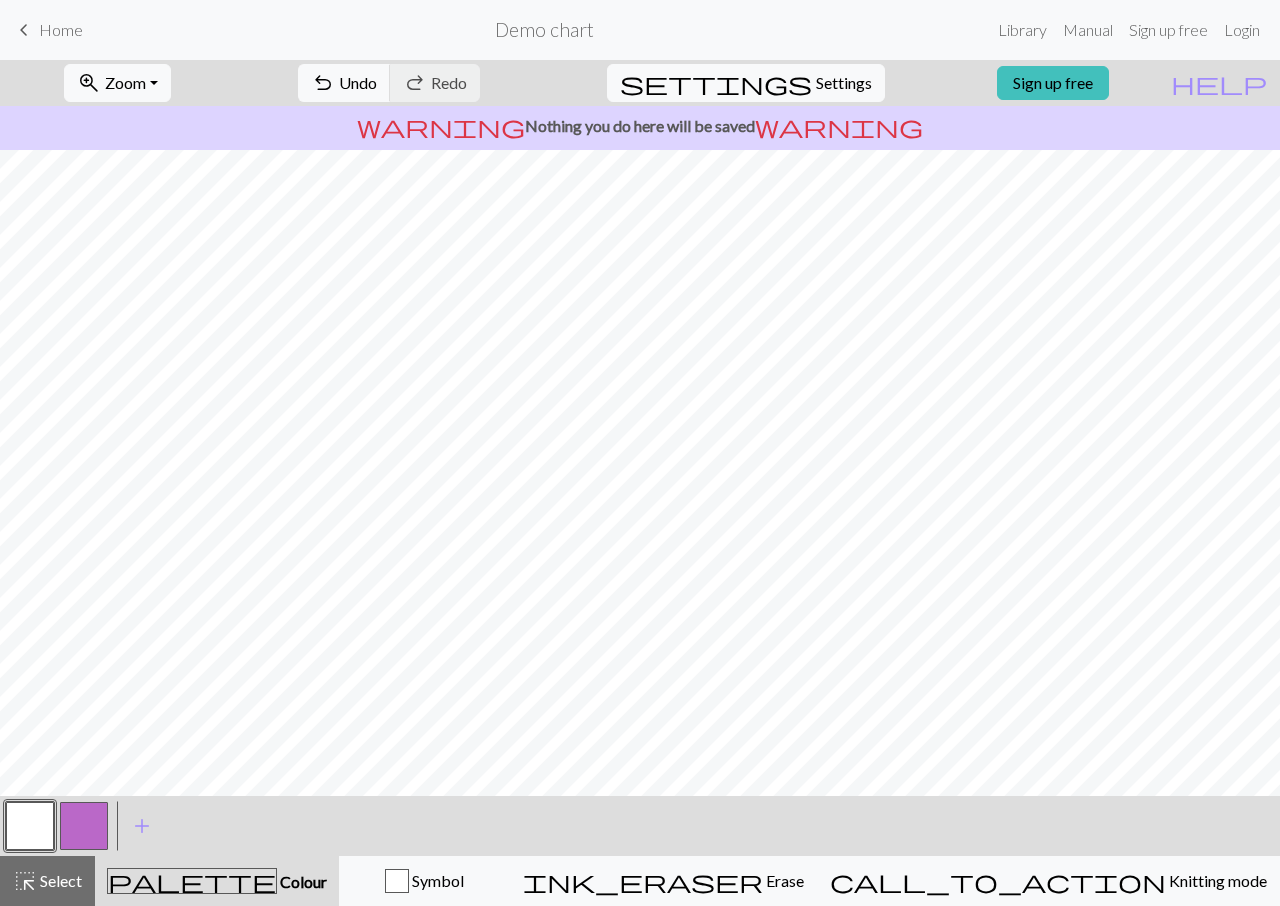 click at bounding box center [30, 826] 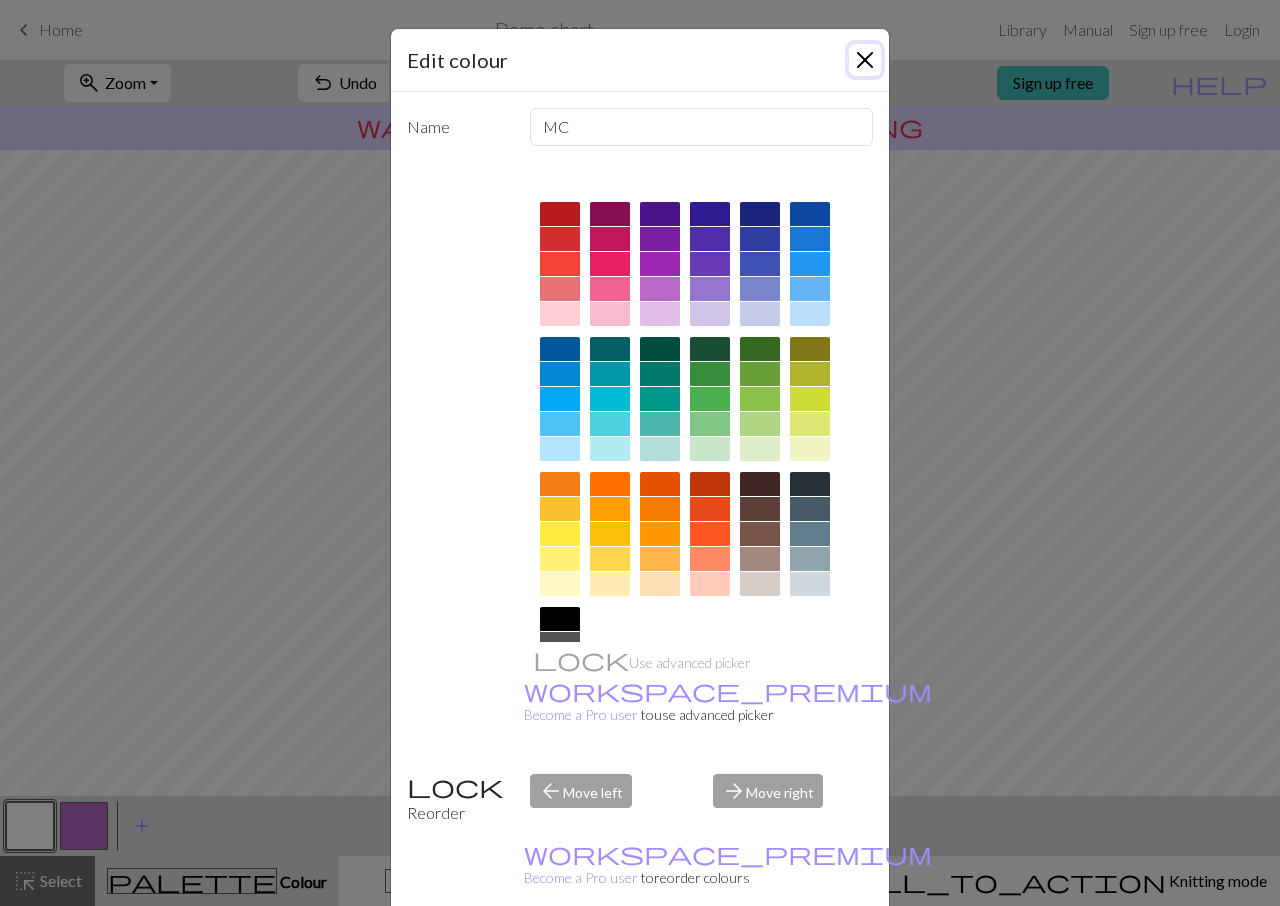 click at bounding box center [865, 60] 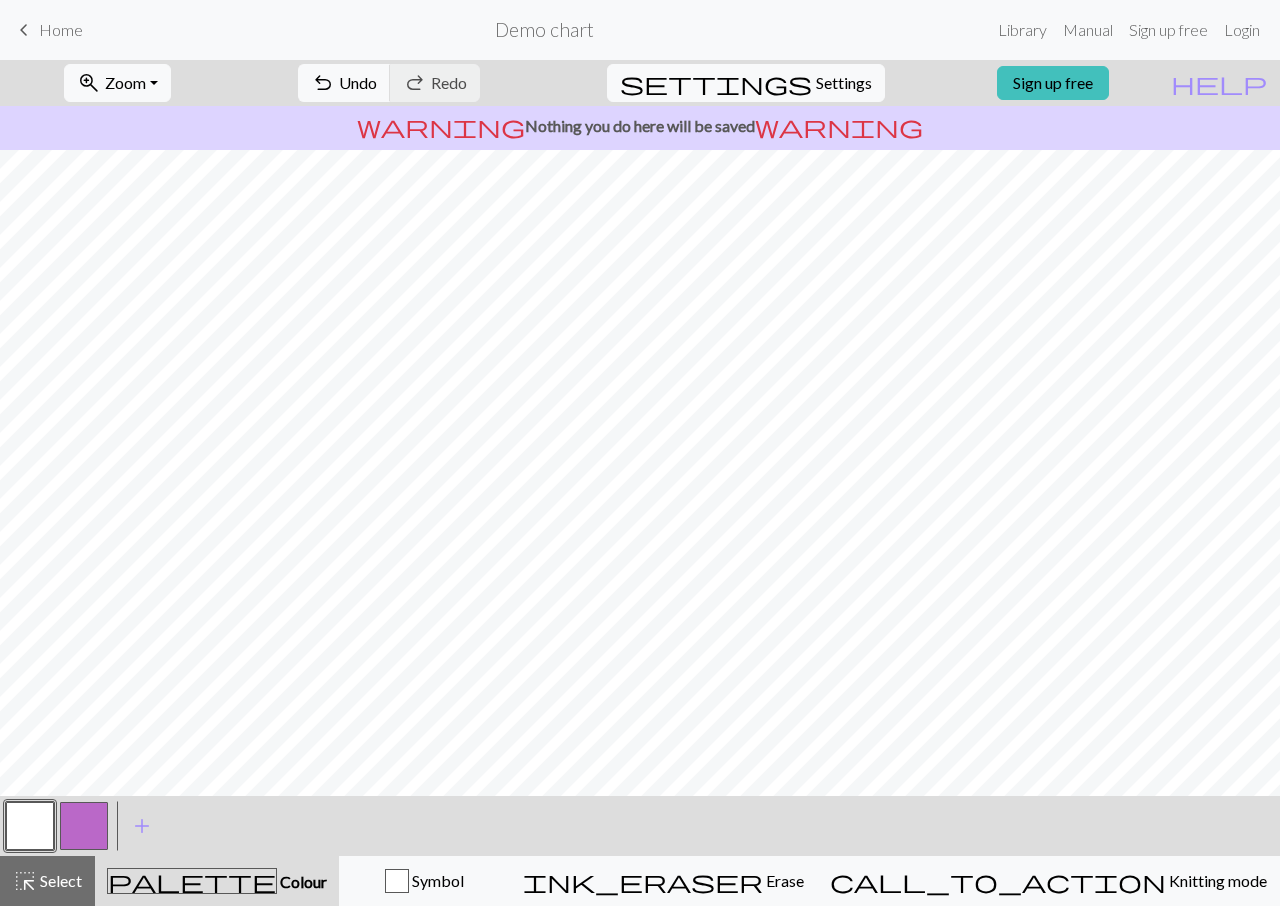 click at bounding box center (84, 826) 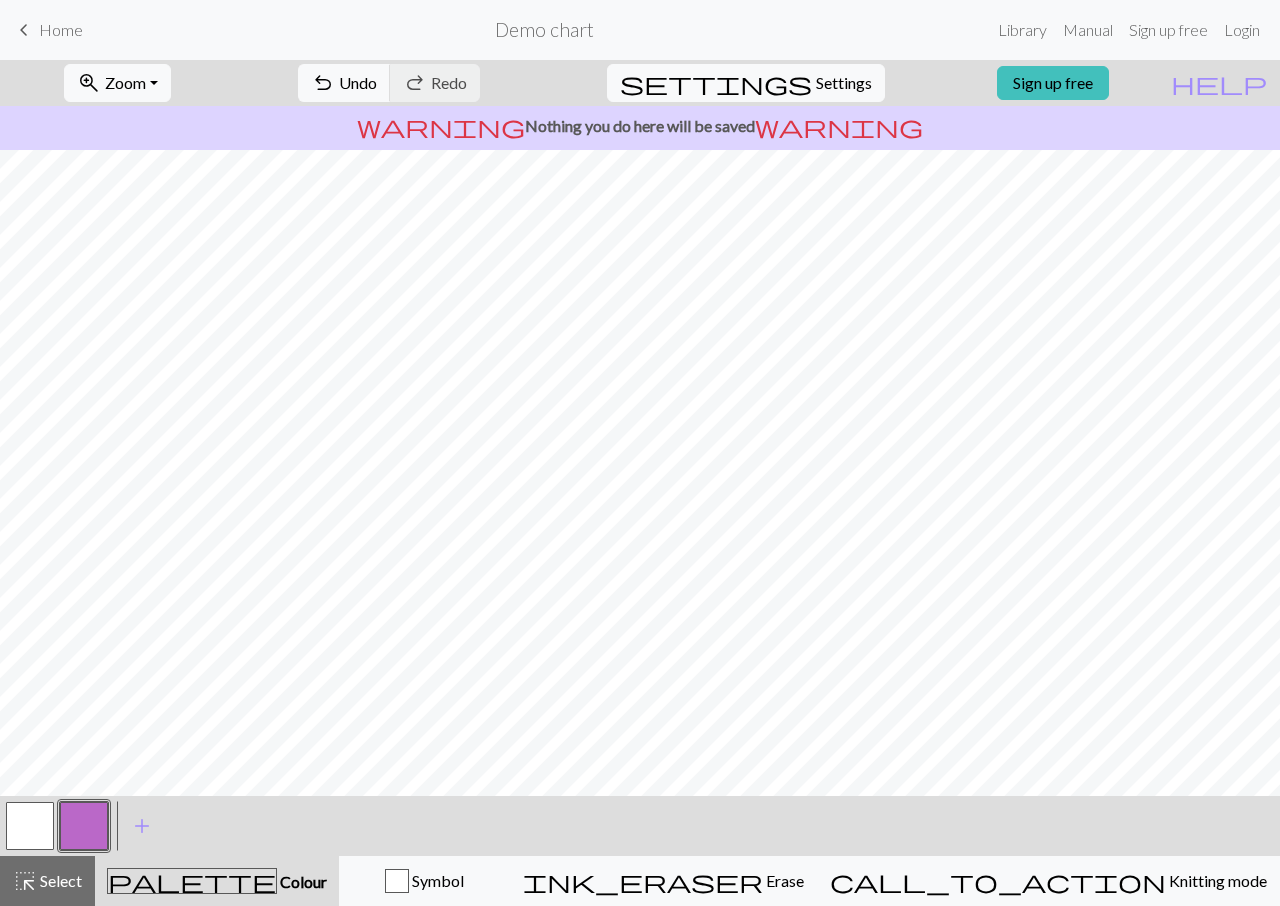 click at bounding box center [30, 826] 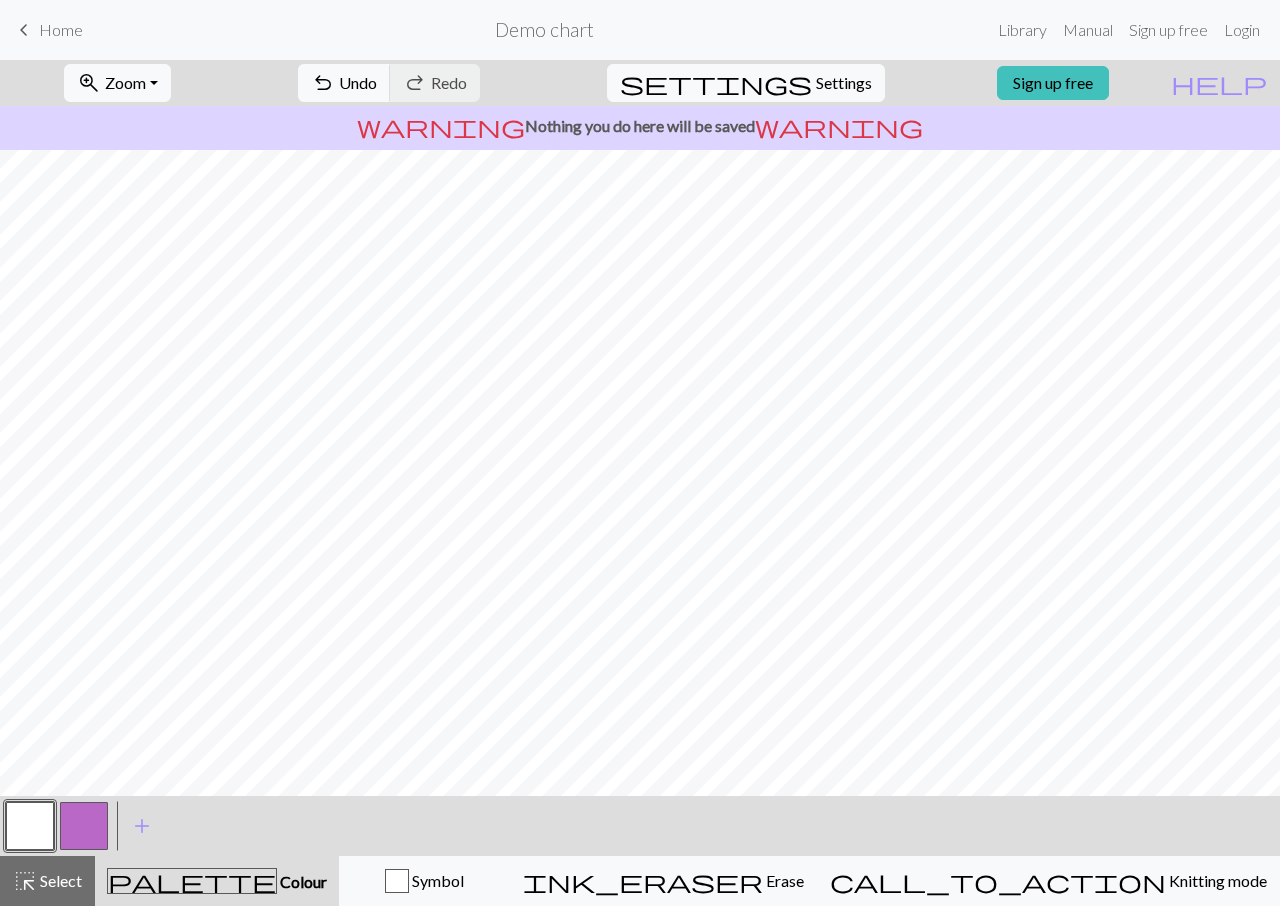 click at bounding box center [84, 826] 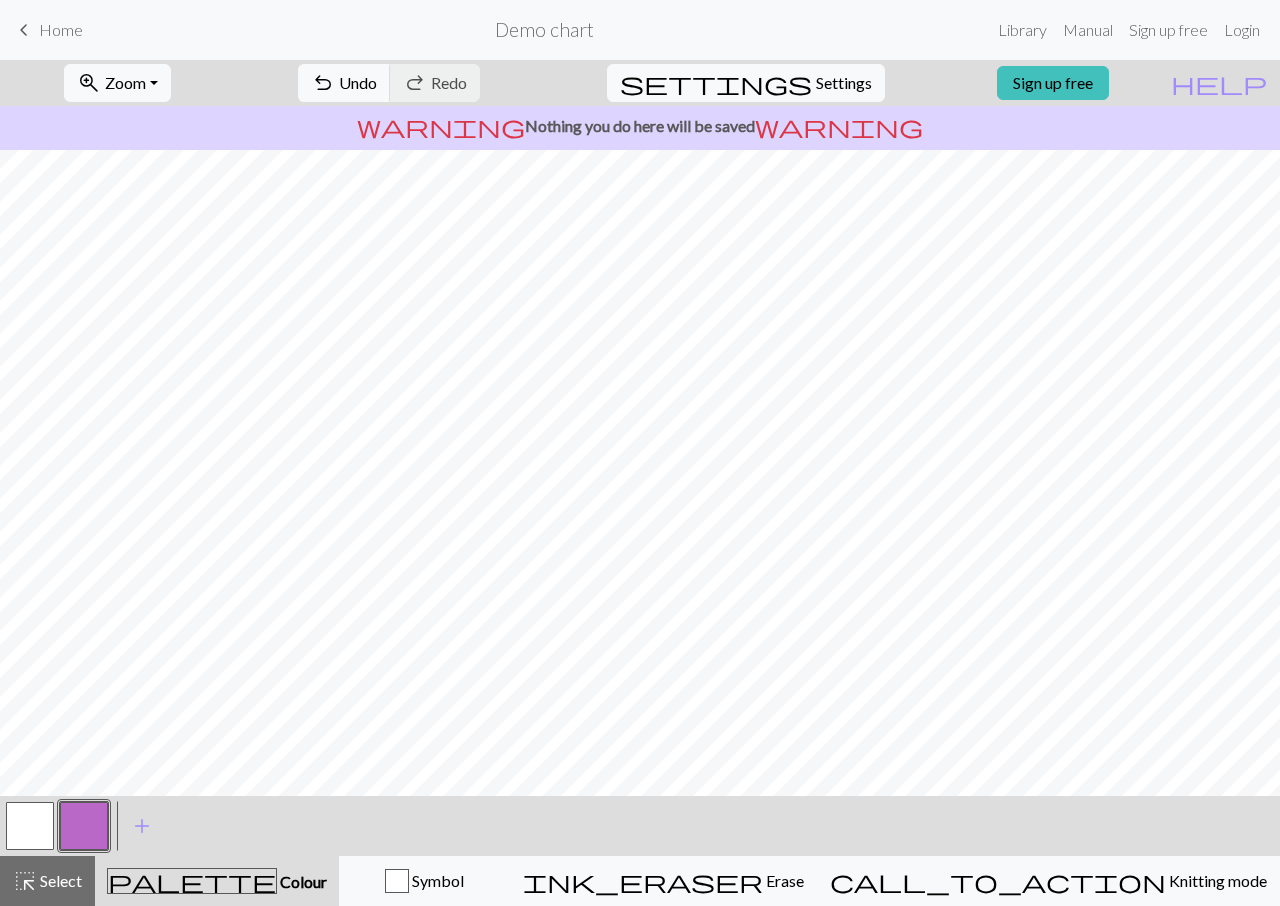 drag, startPoint x: 28, startPoint y: 829, endPoint x: 83, endPoint y: 801, distance: 61.7171 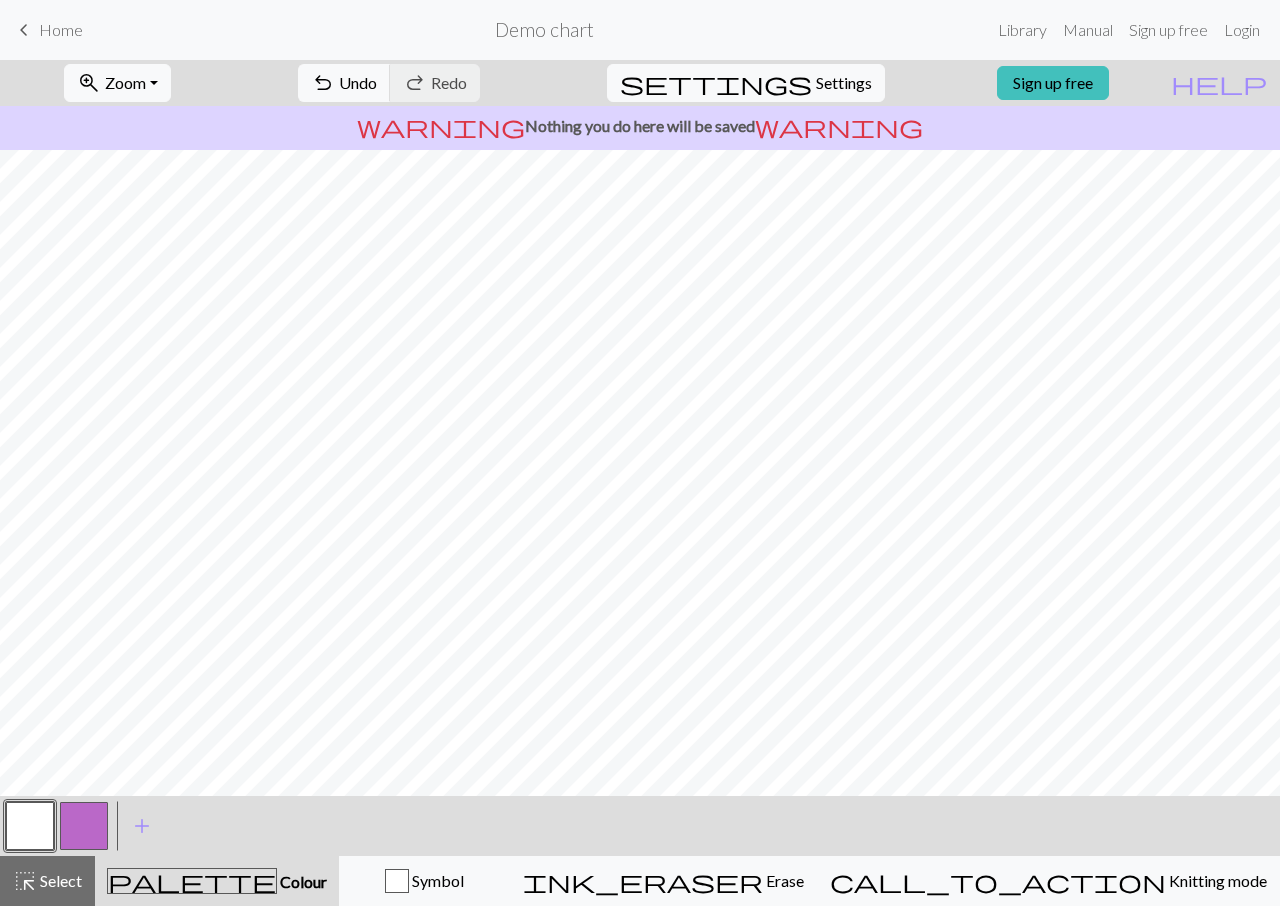 drag, startPoint x: 93, startPoint y: 814, endPoint x: 113, endPoint y: 800, distance: 24.41311 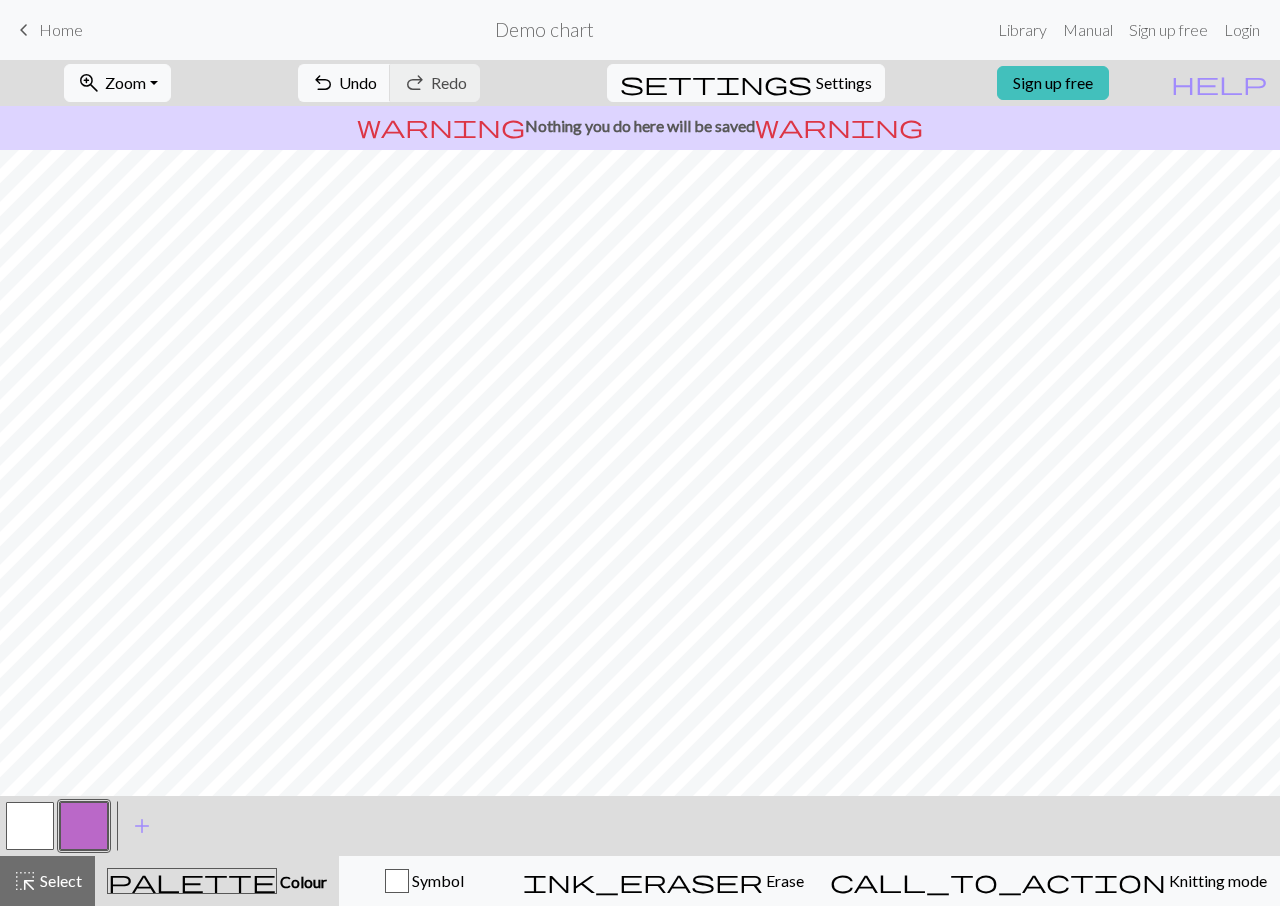 drag, startPoint x: 40, startPoint y: 826, endPoint x: 61, endPoint y: 810, distance: 26.400757 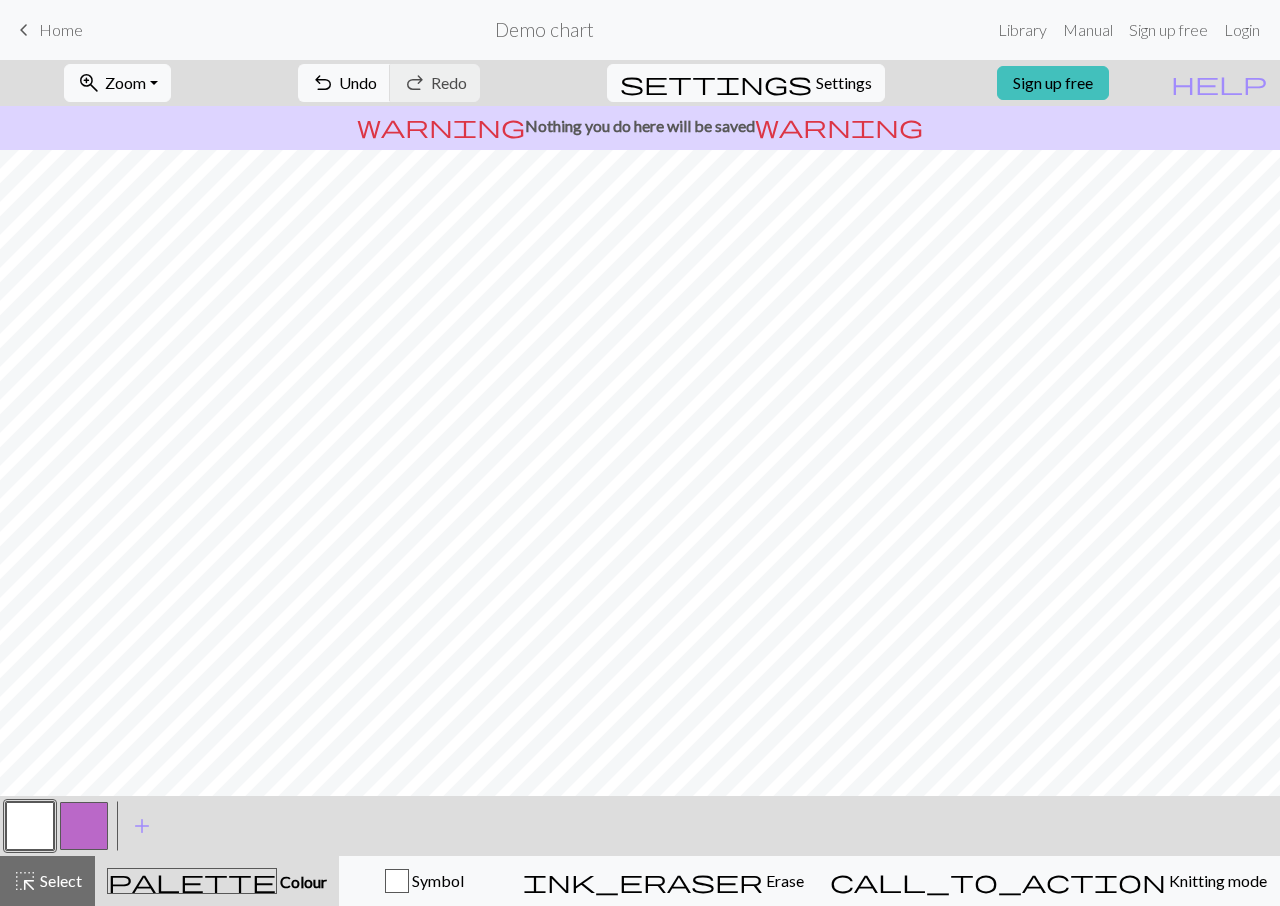 click at bounding box center [84, 826] 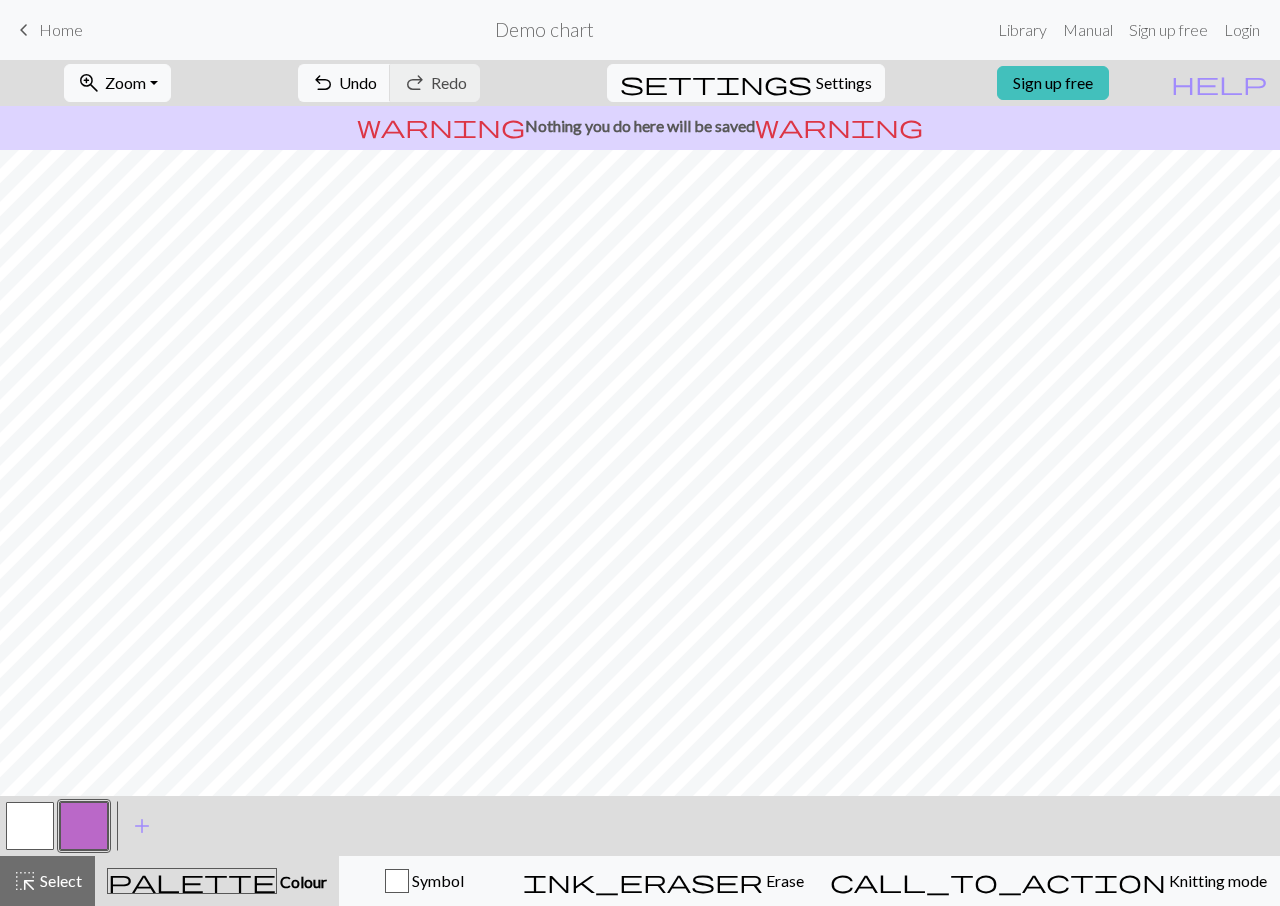 drag, startPoint x: 27, startPoint y: 833, endPoint x: 71, endPoint y: 806, distance: 51.62364 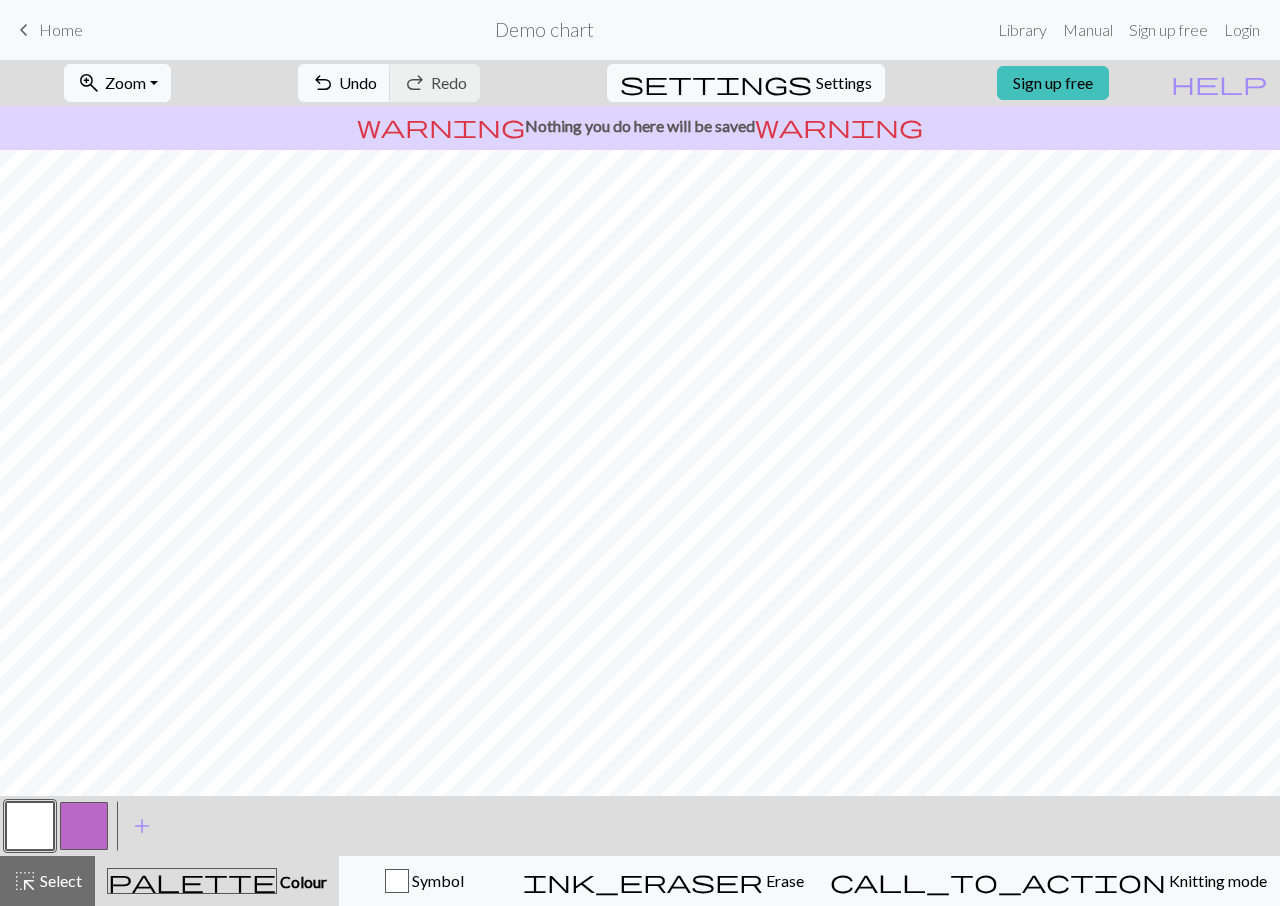 click at bounding box center (84, 826) 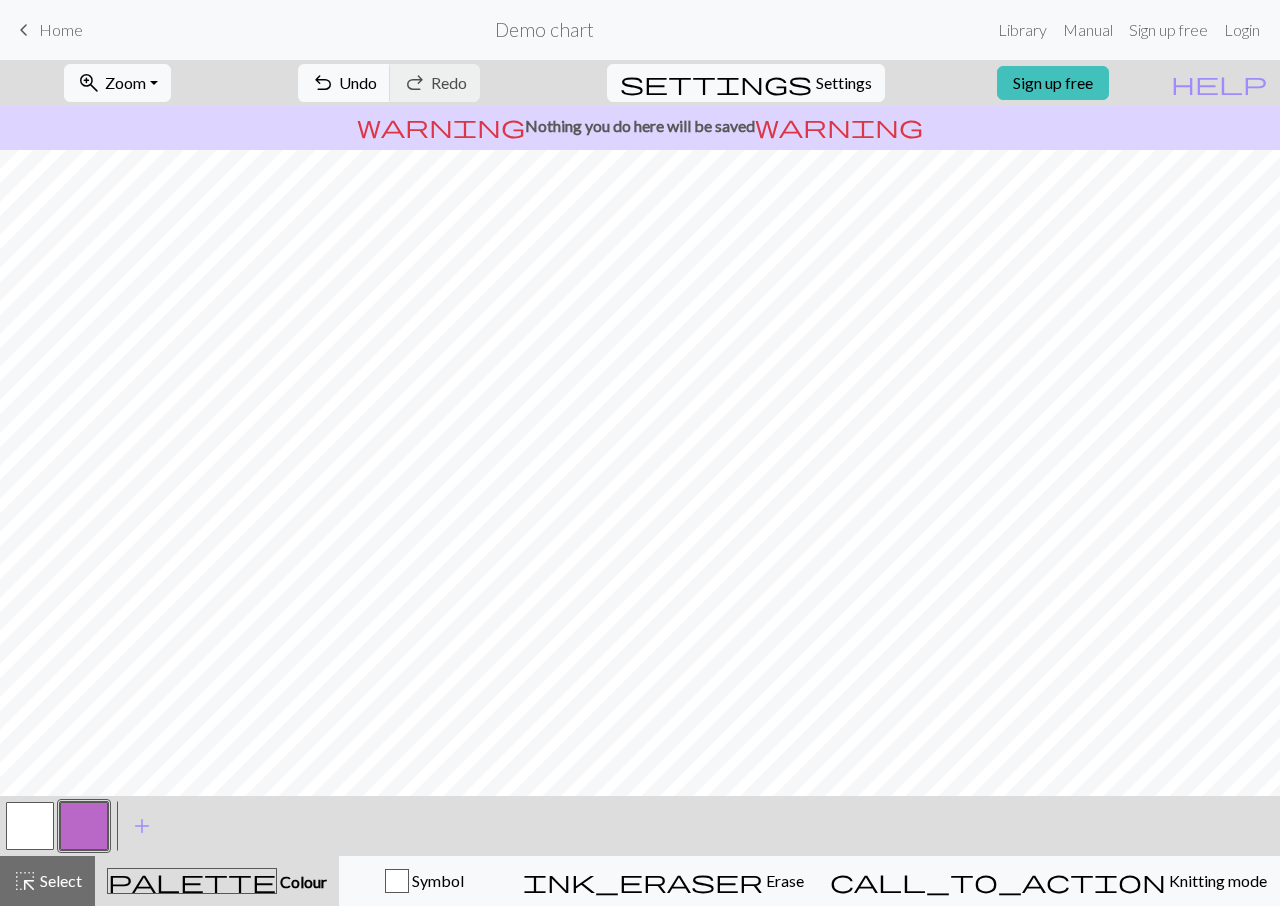 drag, startPoint x: 33, startPoint y: 822, endPoint x: 78, endPoint y: 802, distance: 49.24429 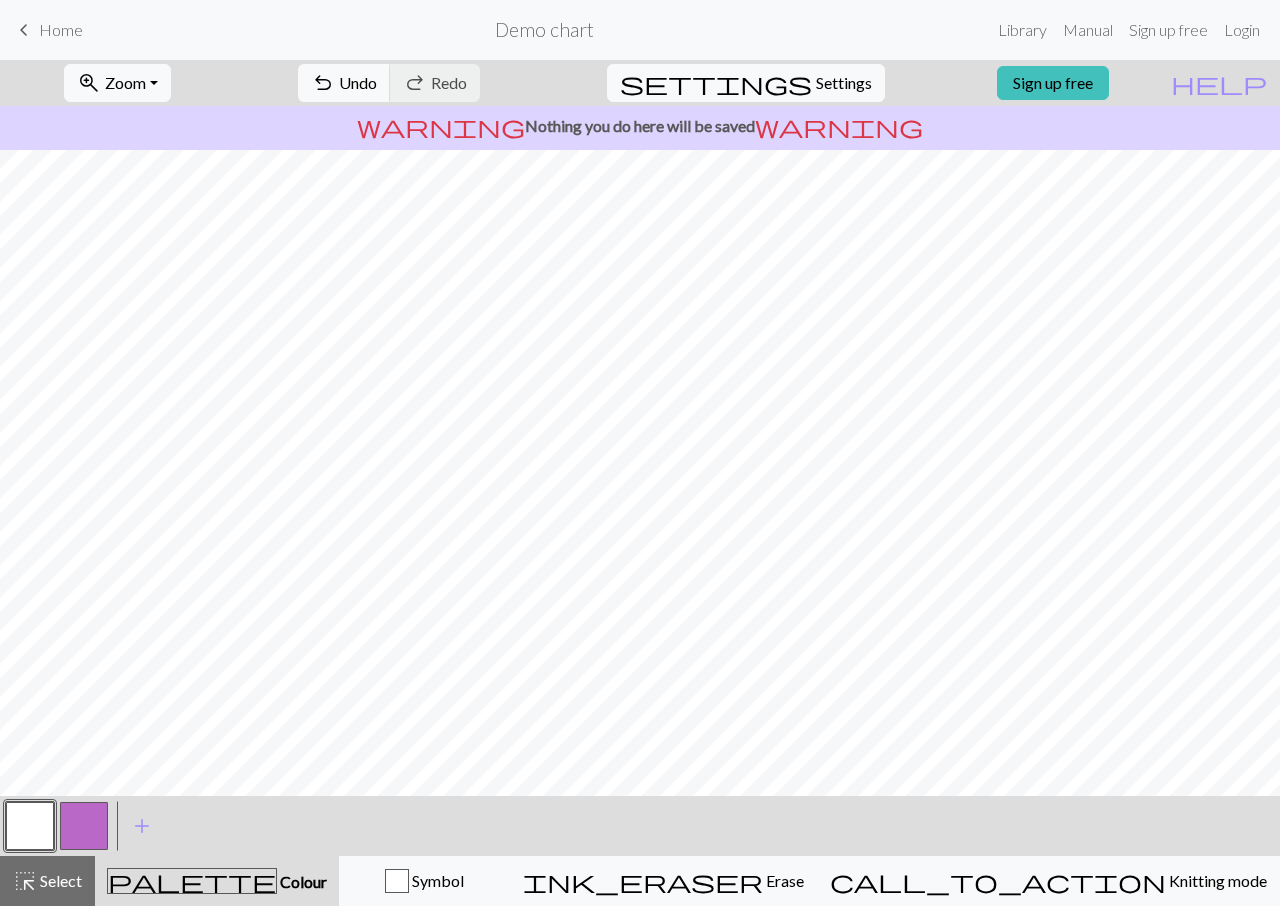 drag, startPoint x: 77, startPoint y: 821, endPoint x: 129, endPoint y: 796, distance: 57.697487 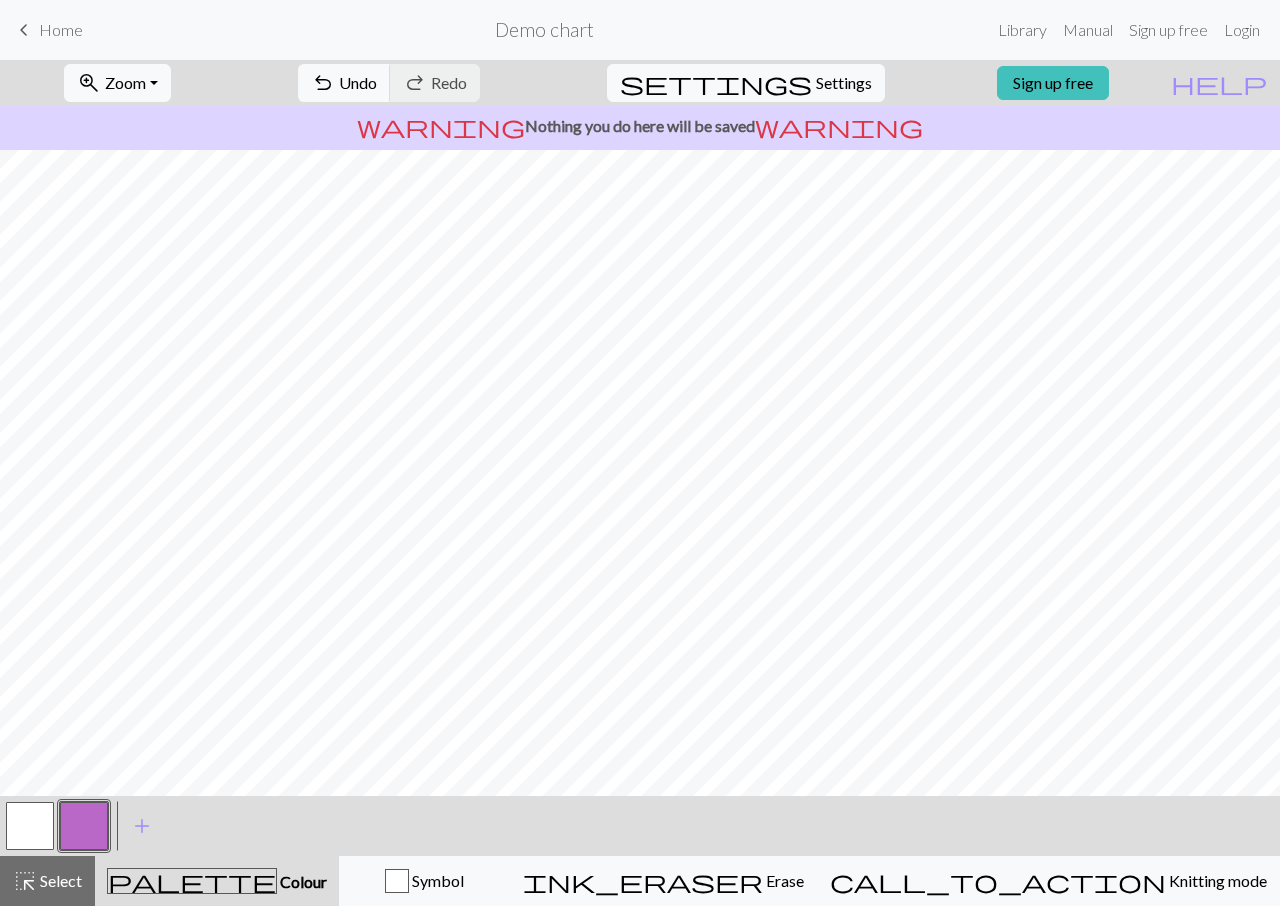 click at bounding box center (30, 826) 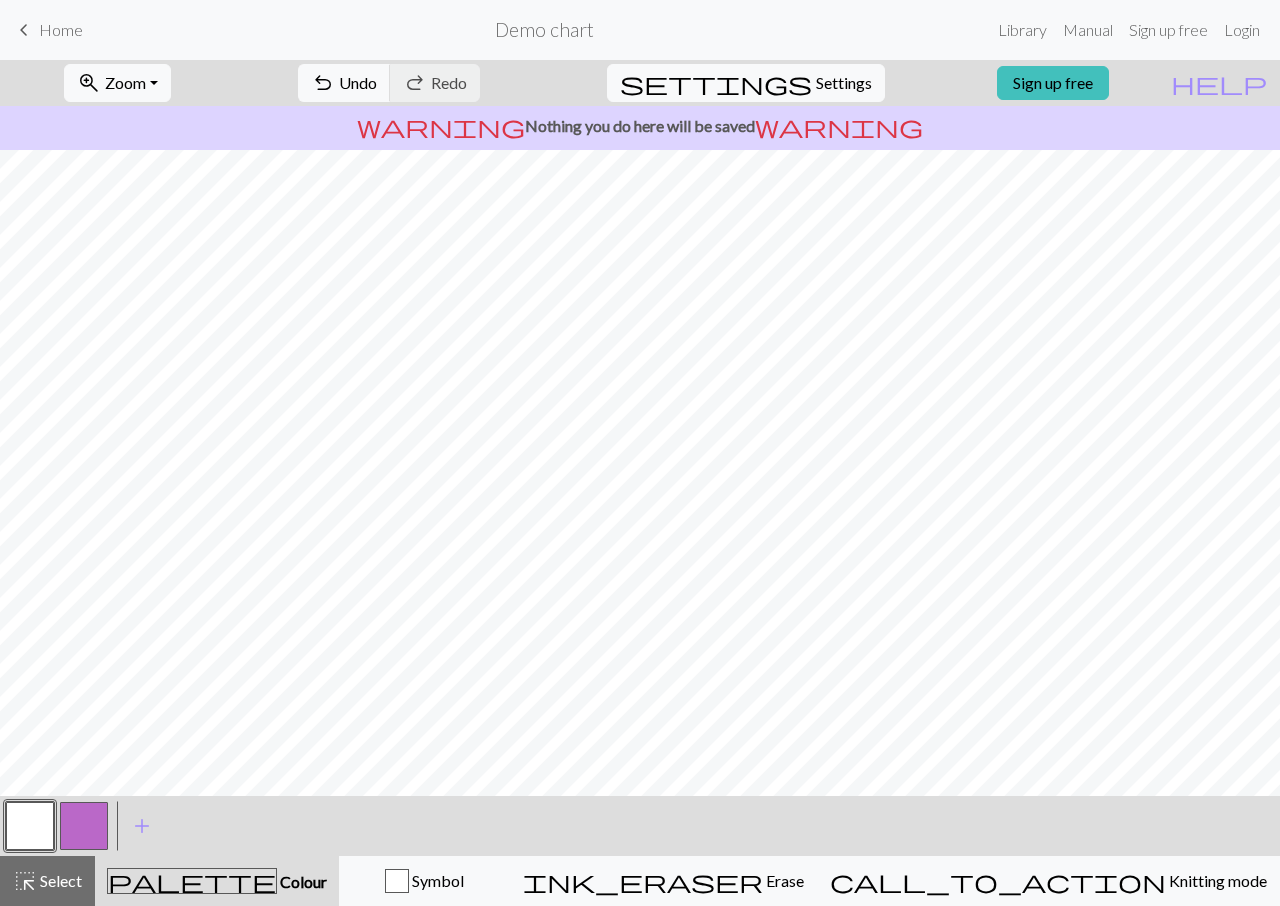 click at bounding box center (84, 826) 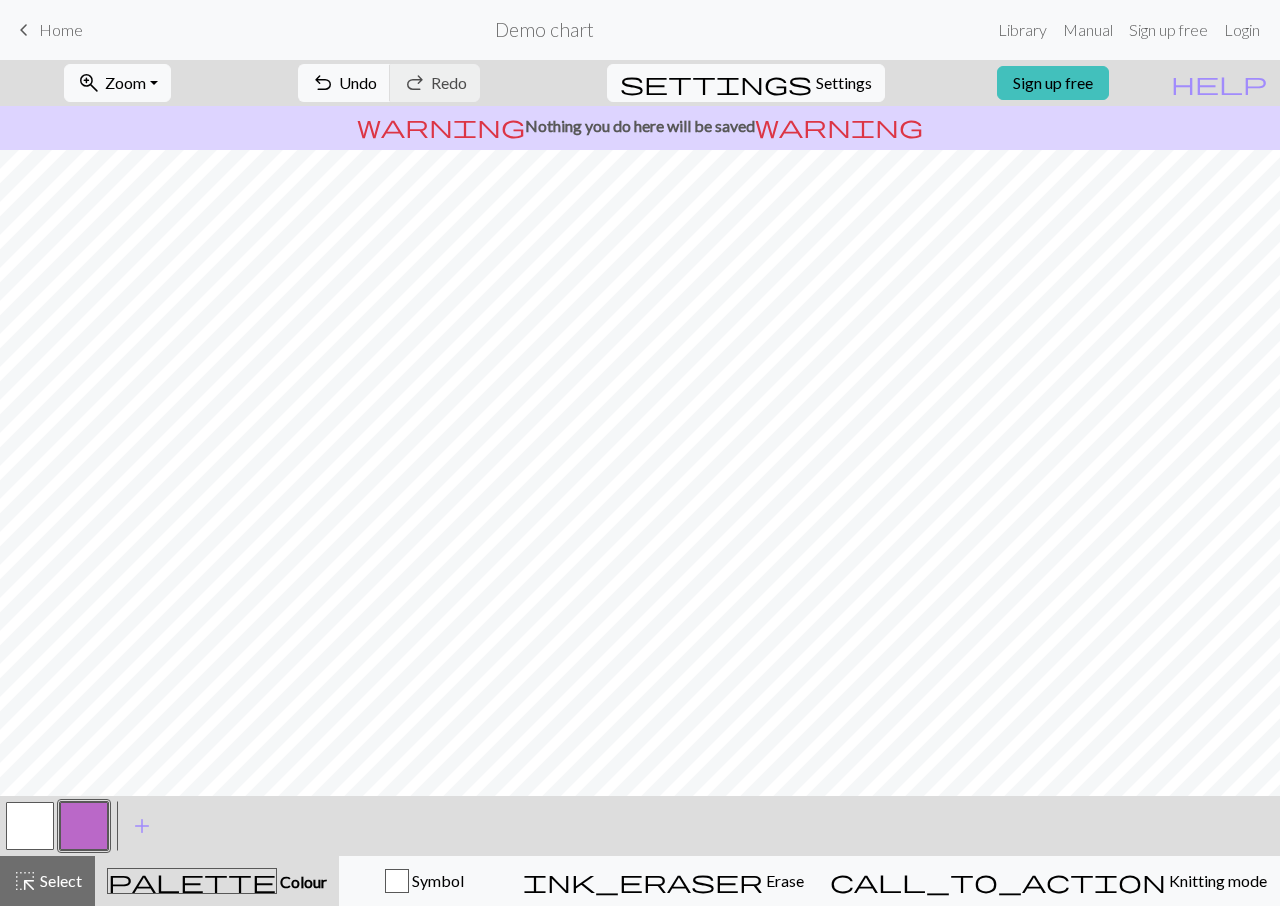 click at bounding box center (30, 826) 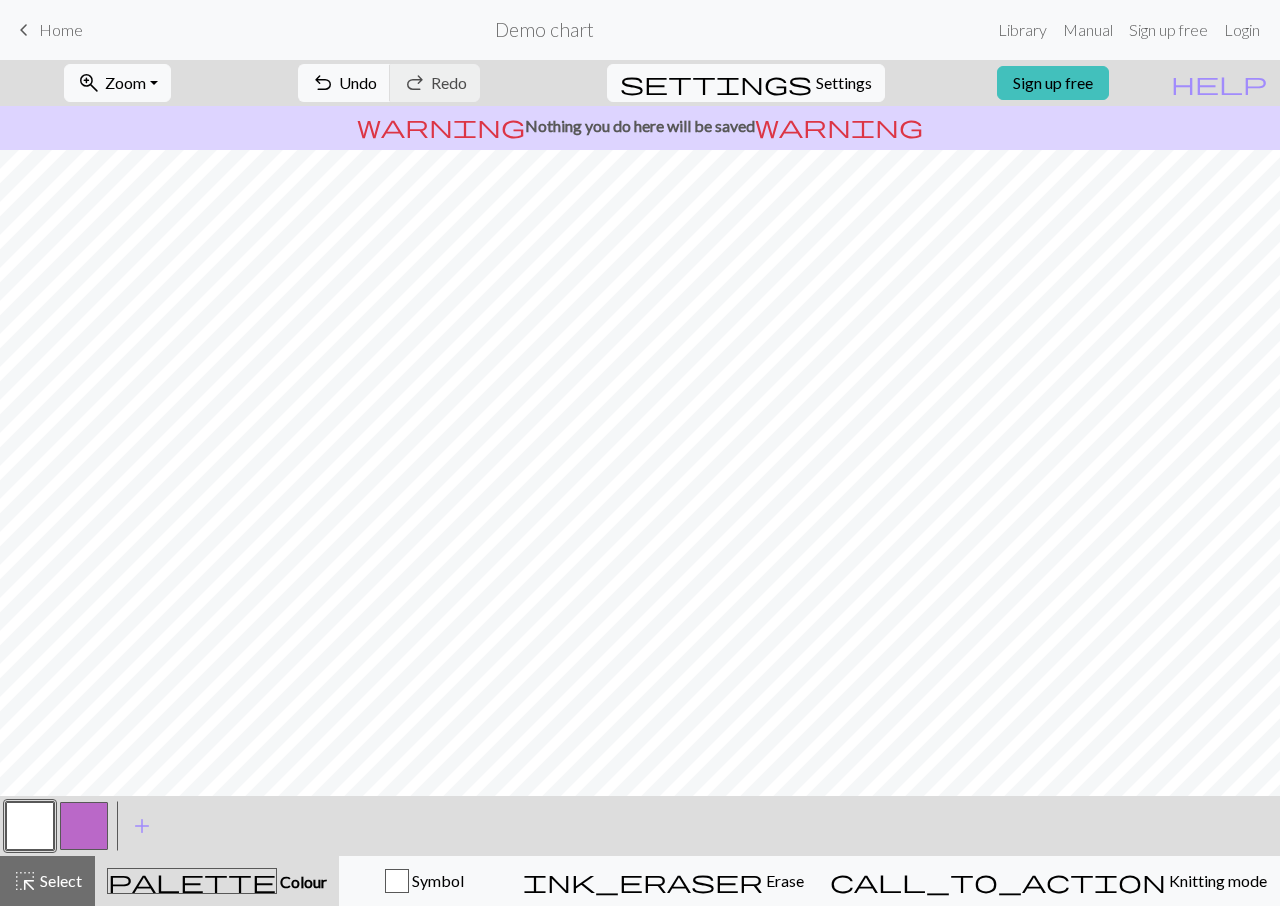 click at bounding box center [84, 826] 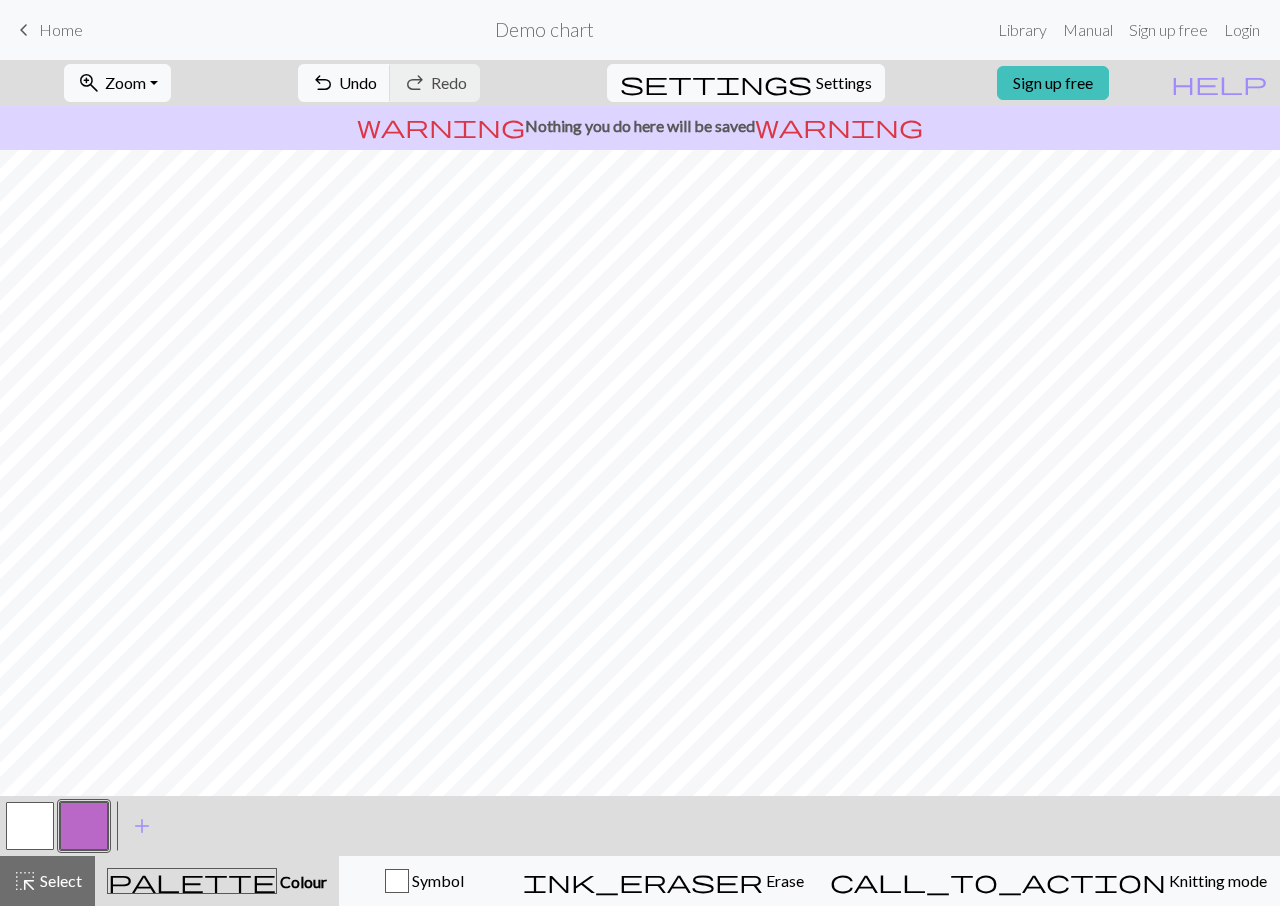 click at bounding box center [30, 826] 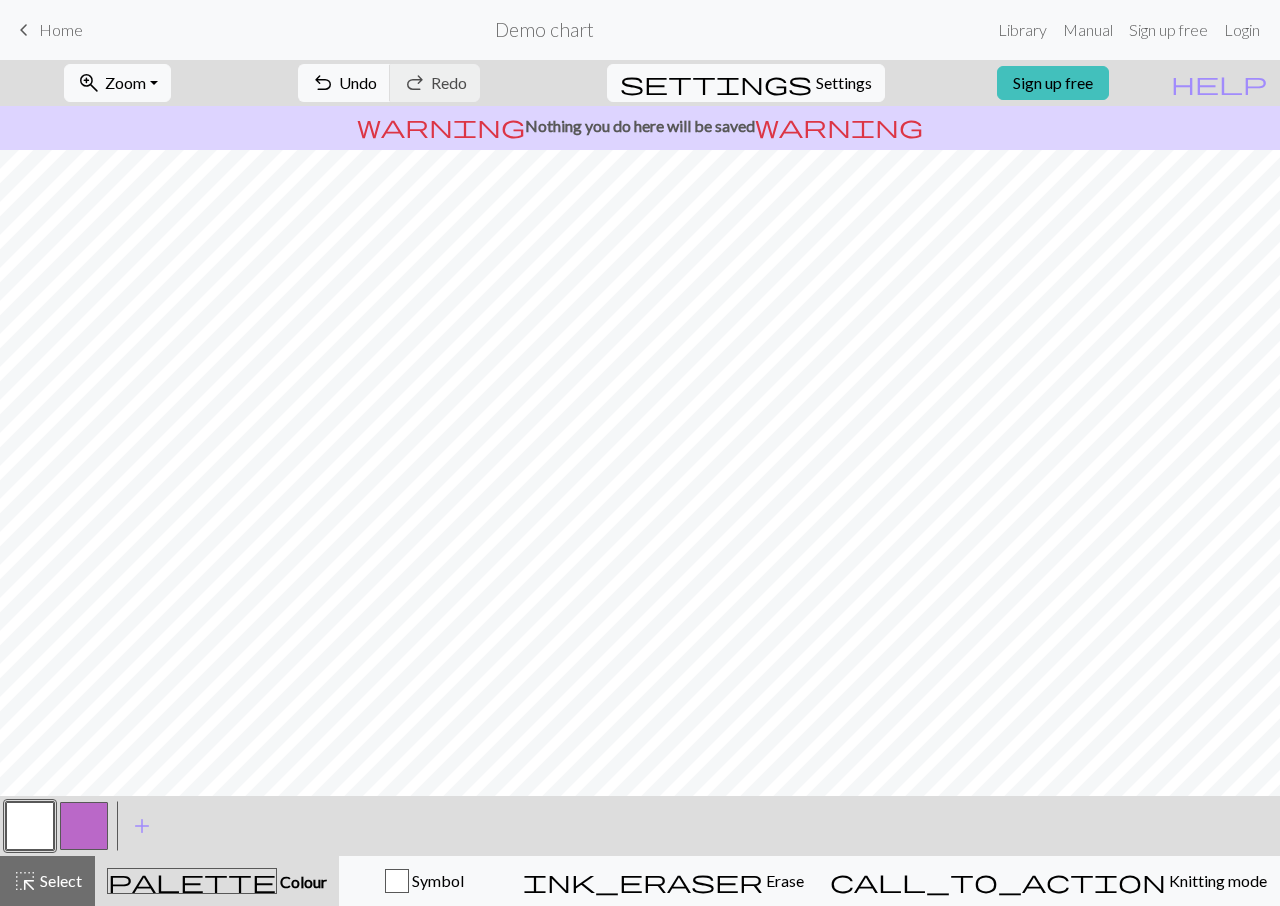 click at bounding box center (30, 826) 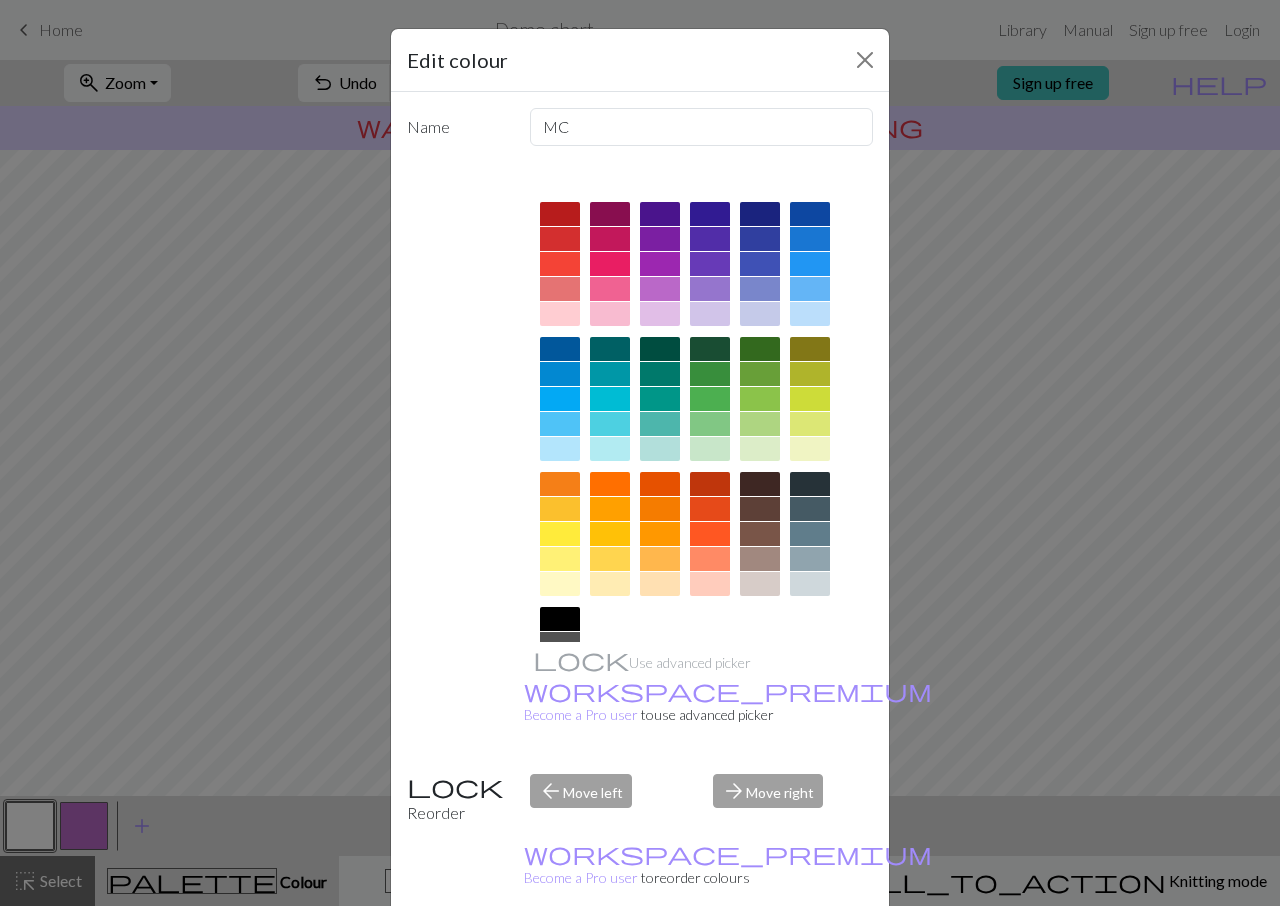 click on "Cancel" at bounding box center (836, 957) 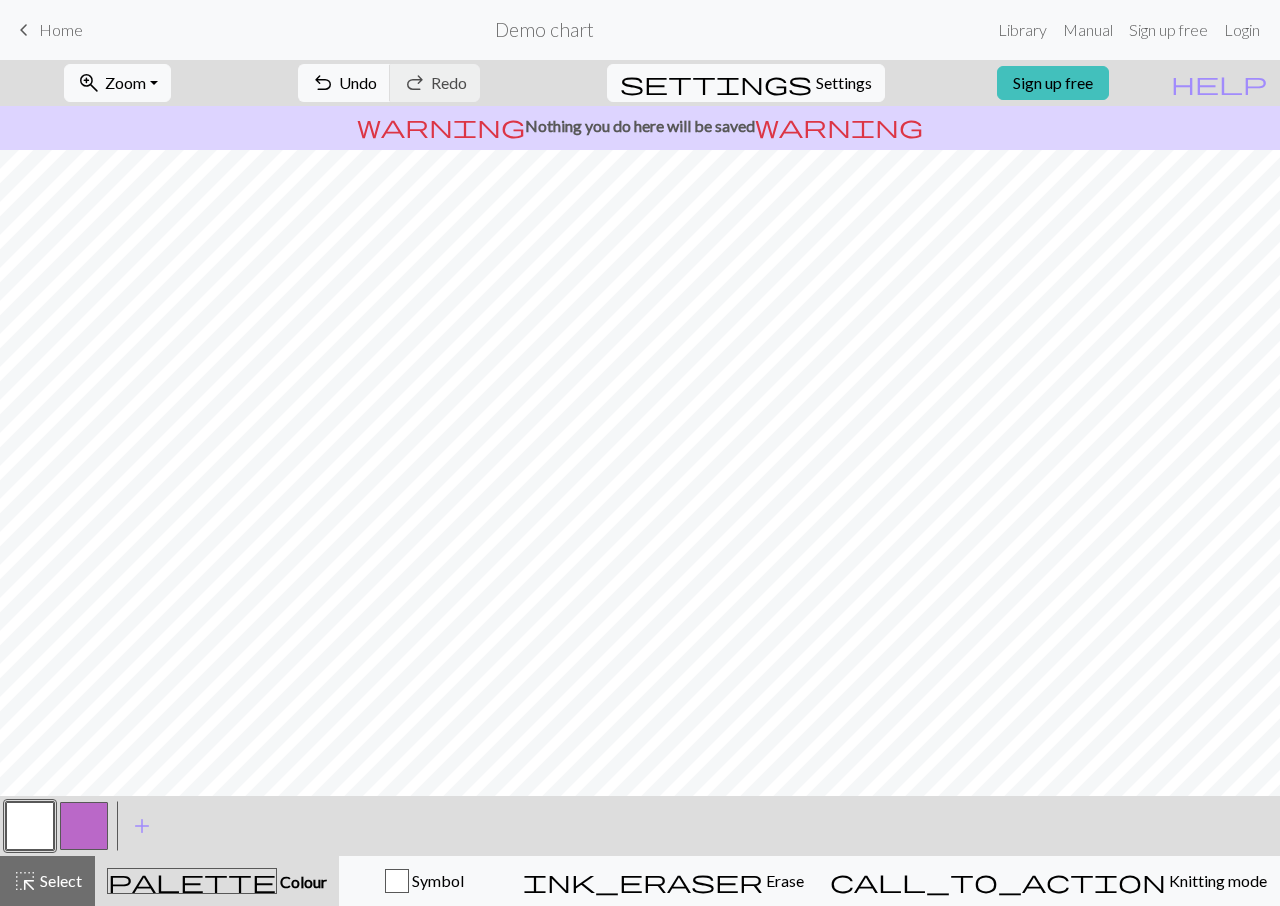 click at bounding box center [84, 826] 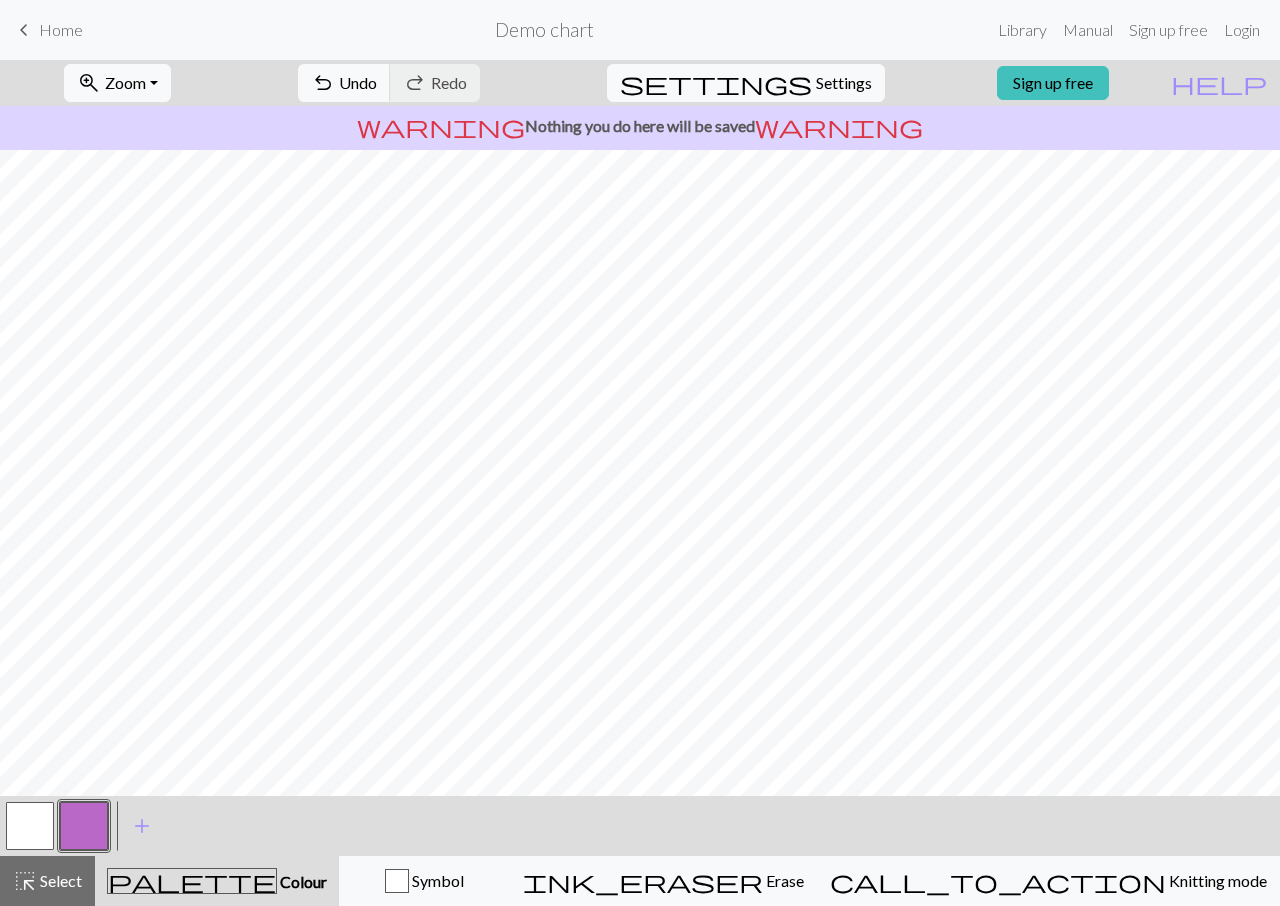drag, startPoint x: 32, startPoint y: 823, endPoint x: 216, endPoint y: 797, distance: 185.82788 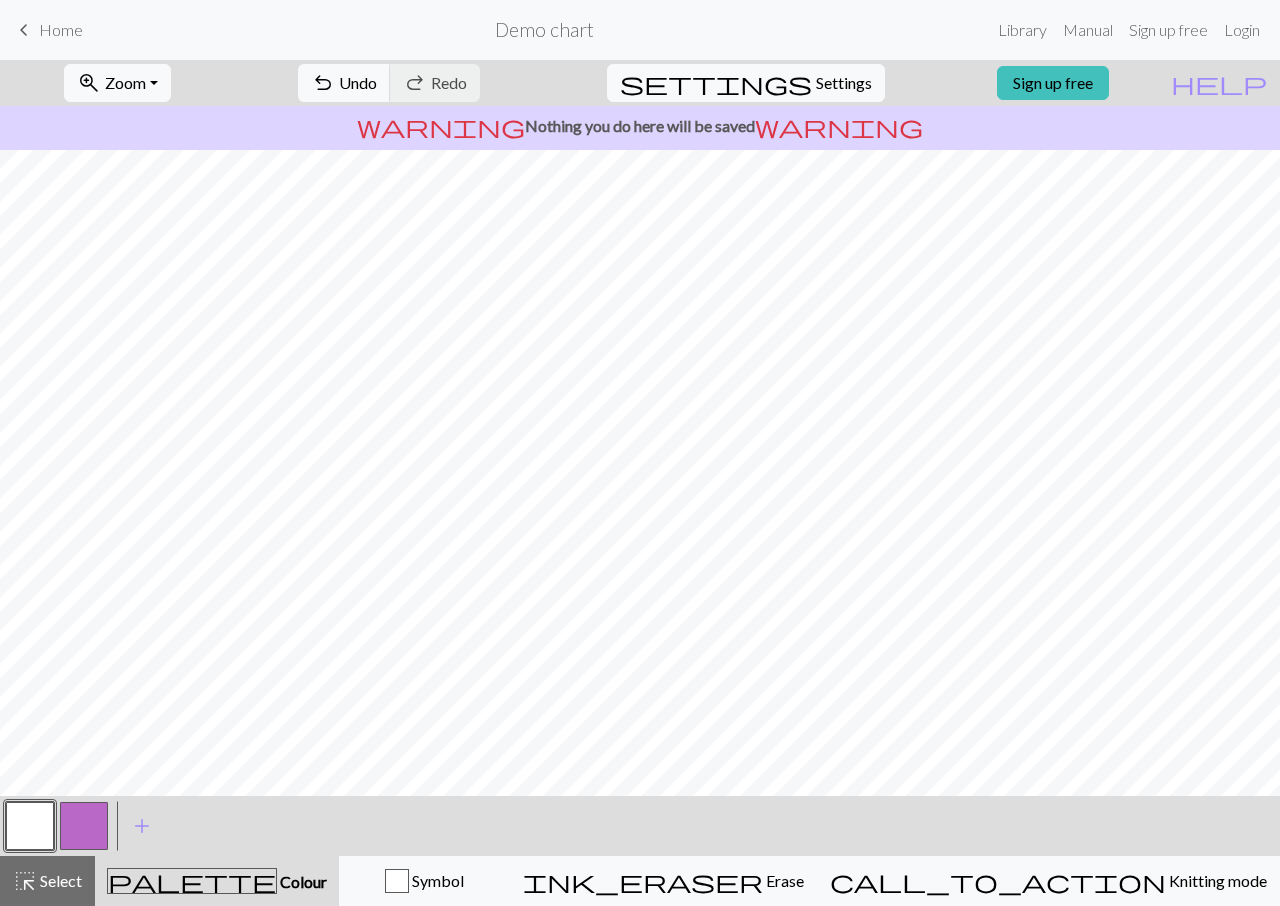 click at bounding box center [84, 826] 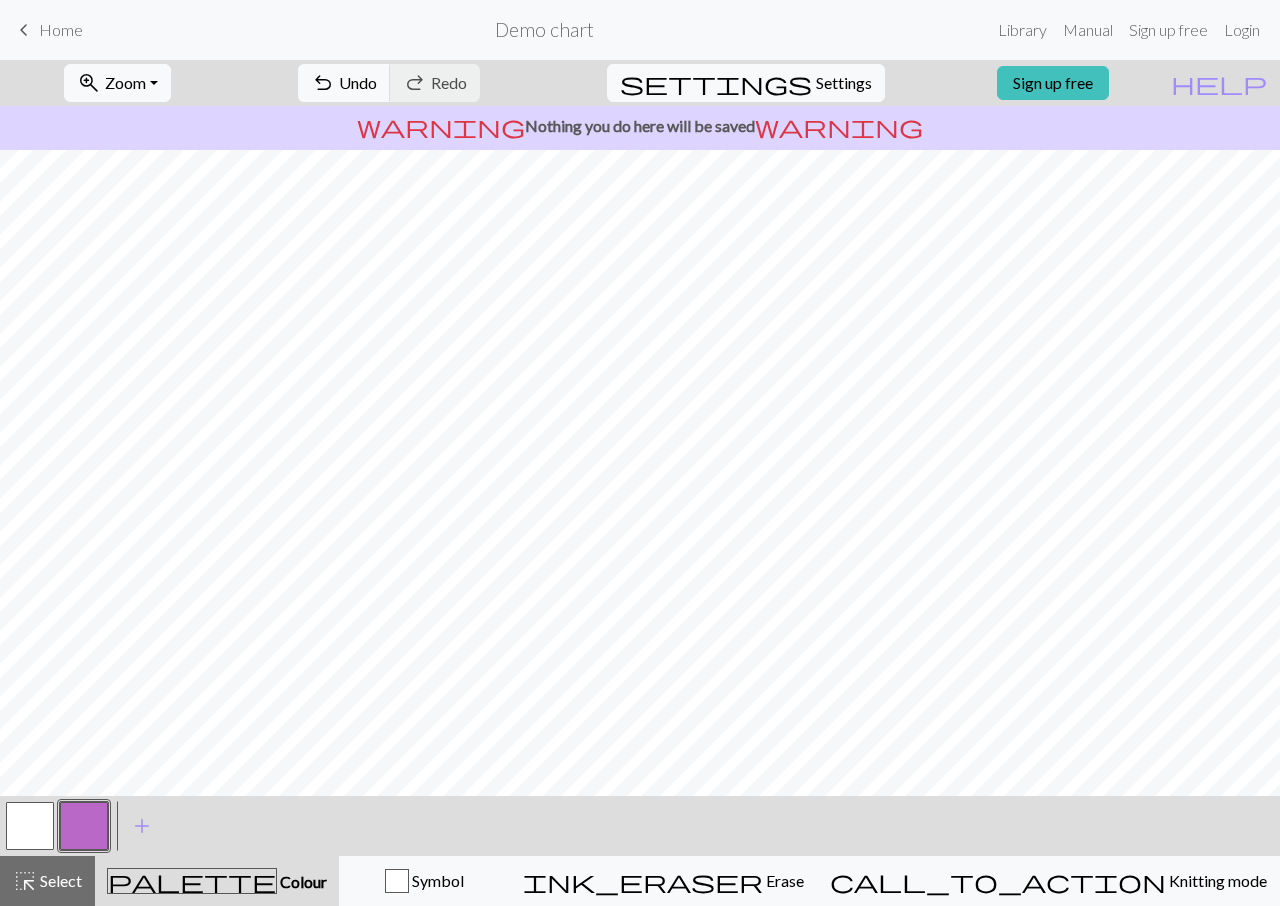 drag, startPoint x: 17, startPoint y: 813, endPoint x: 204, endPoint y: 798, distance: 187.60065 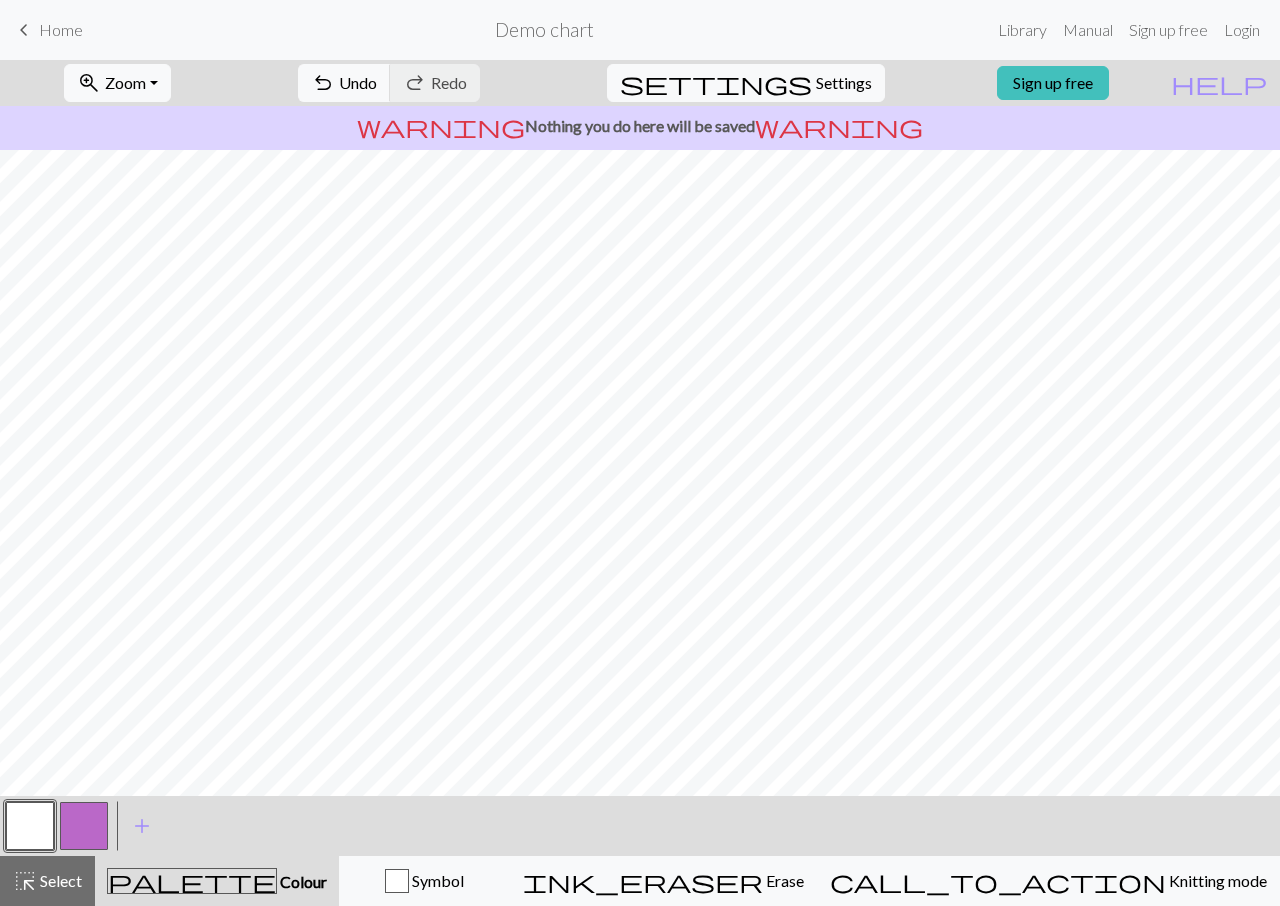 drag, startPoint x: 61, startPoint y: 827, endPoint x: 80, endPoint y: 822, distance: 19.646883 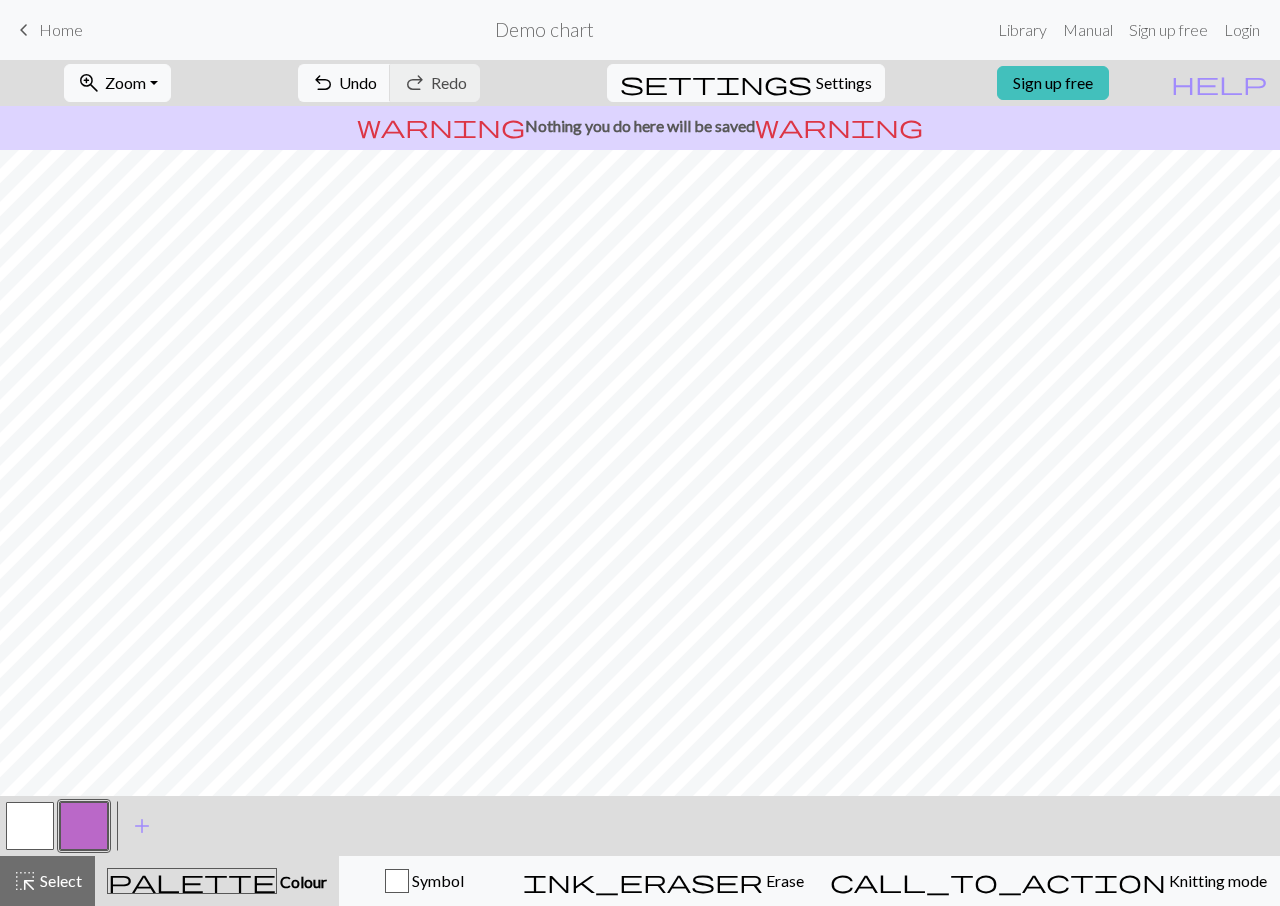 click at bounding box center [30, 826] 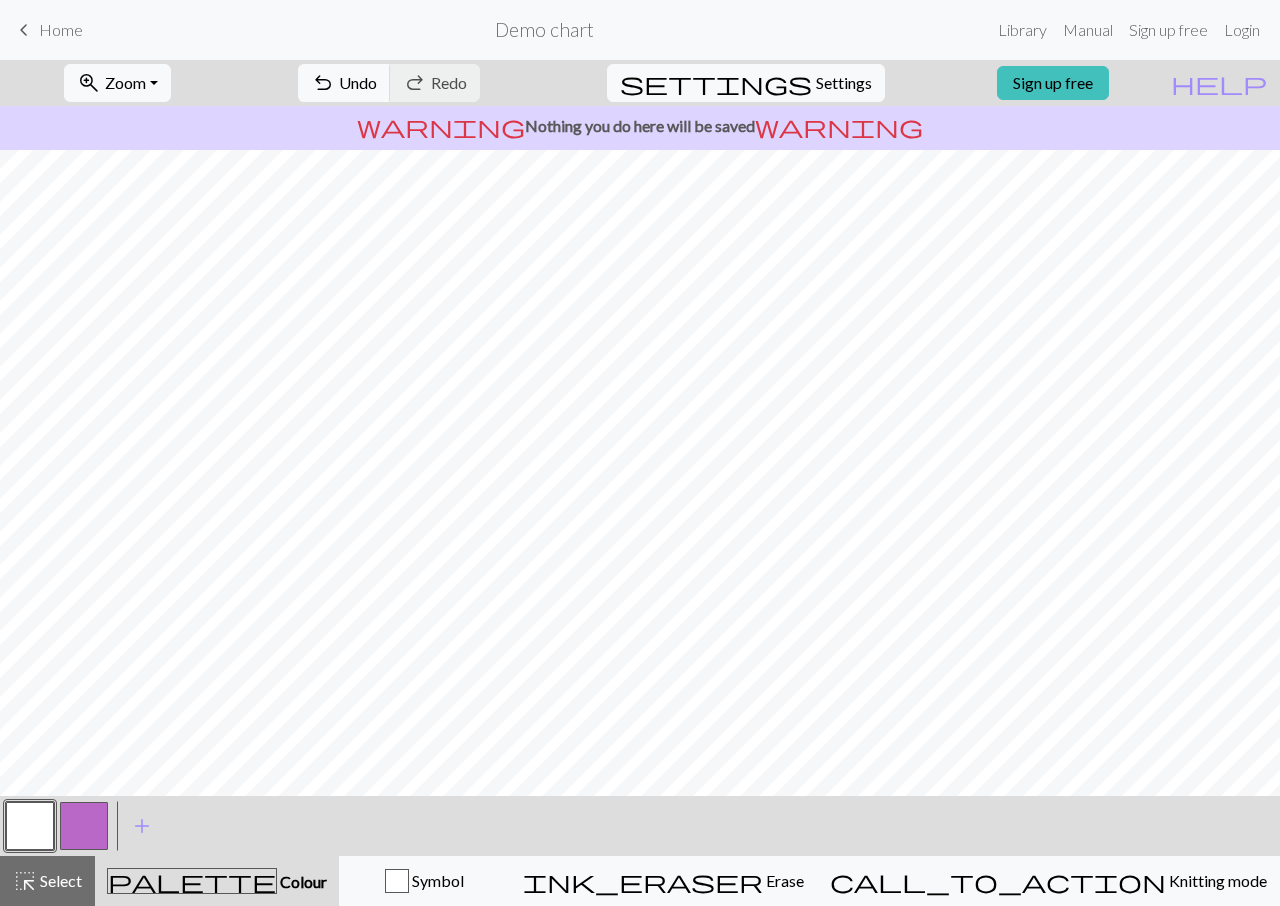 click at bounding box center (84, 826) 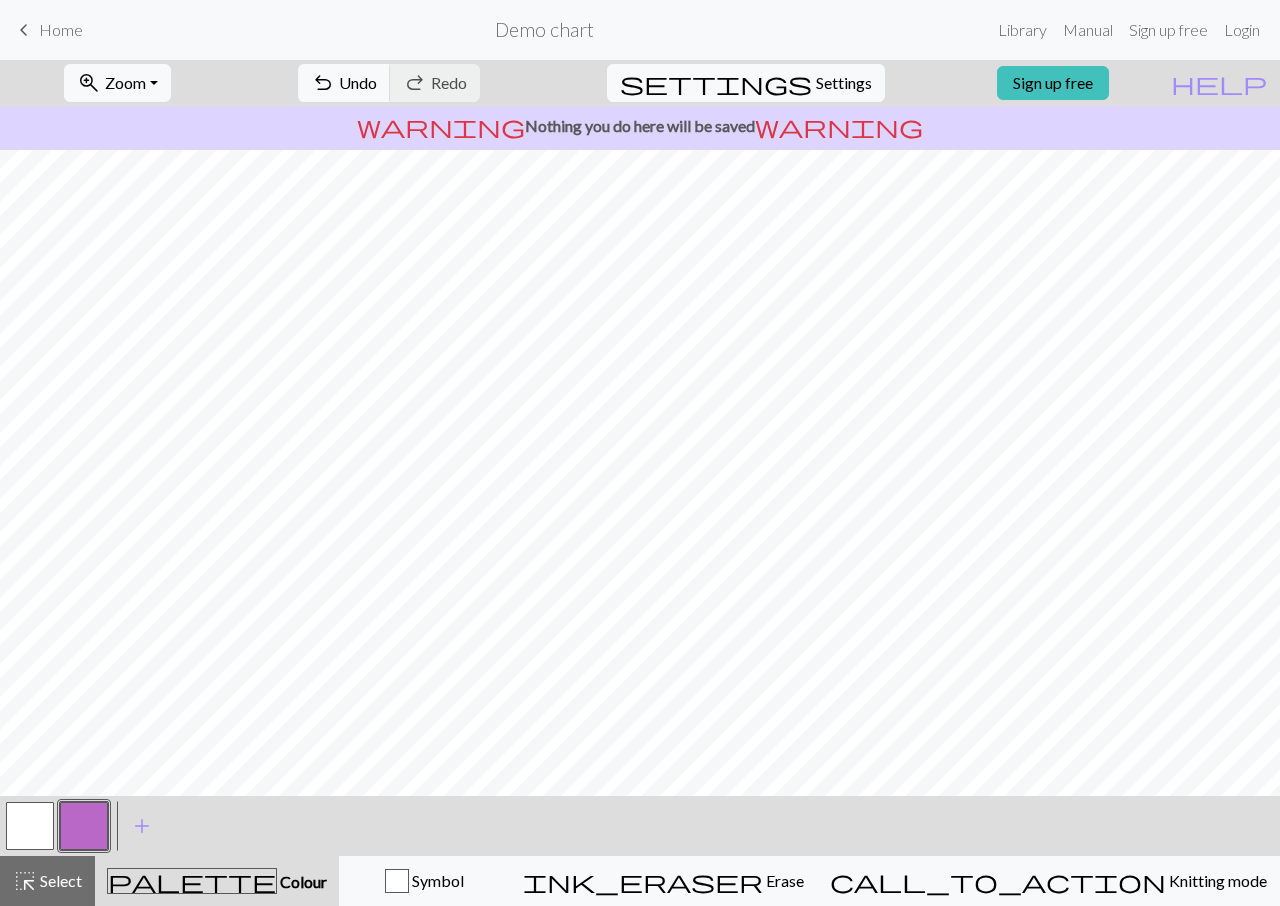 click at bounding box center [30, 826] 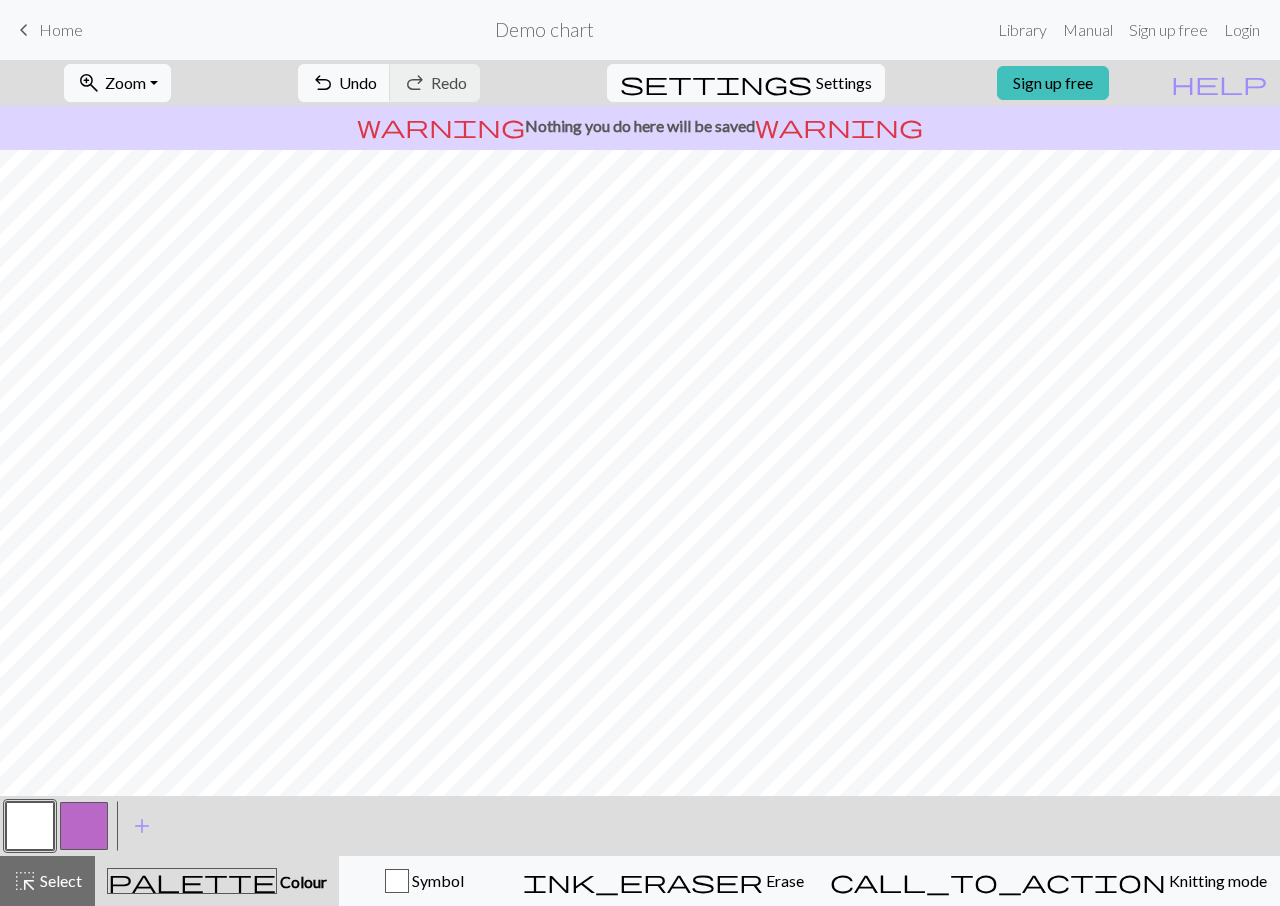 click at bounding box center (84, 826) 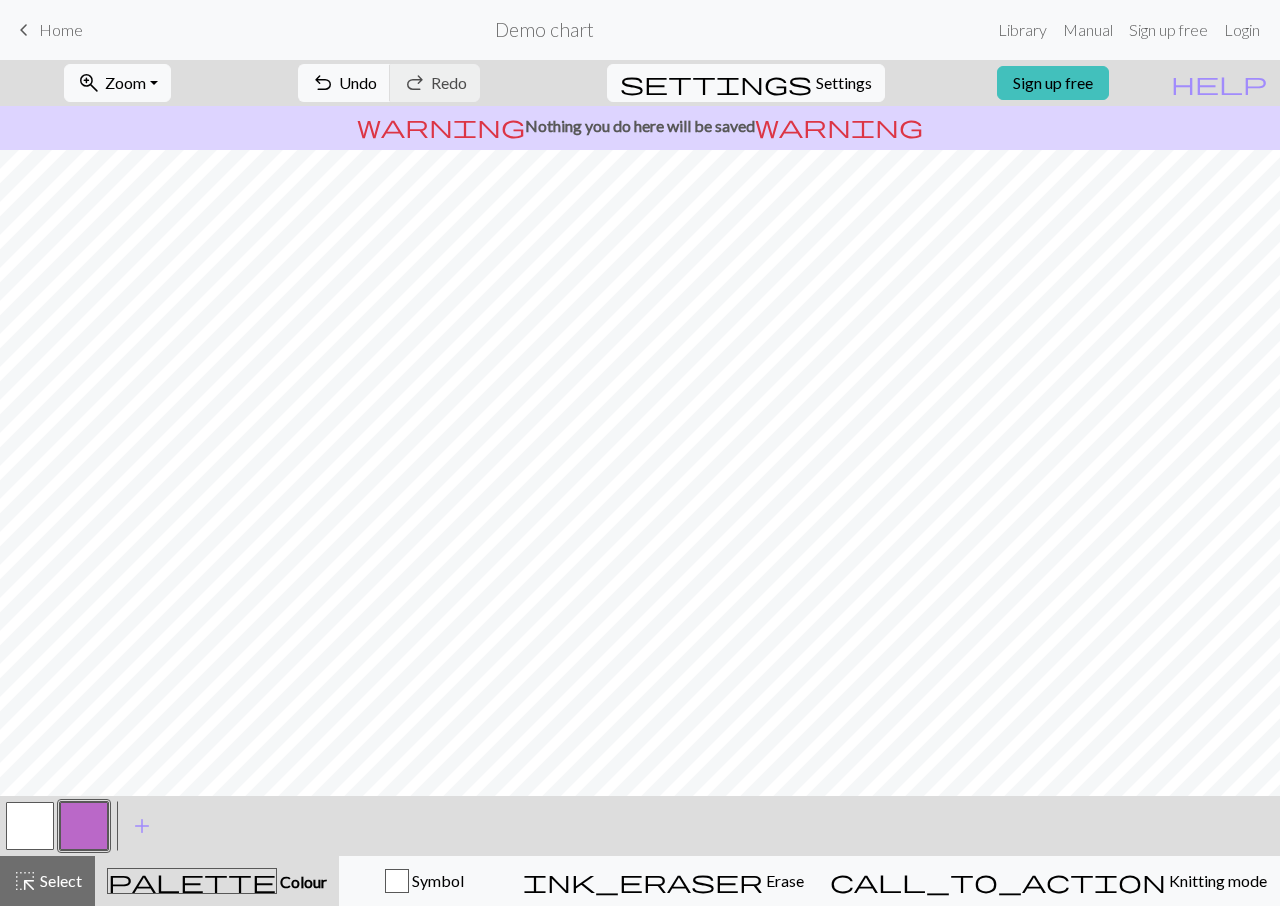 drag, startPoint x: 28, startPoint y: 819, endPoint x: 75, endPoint y: 798, distance: 51.47815 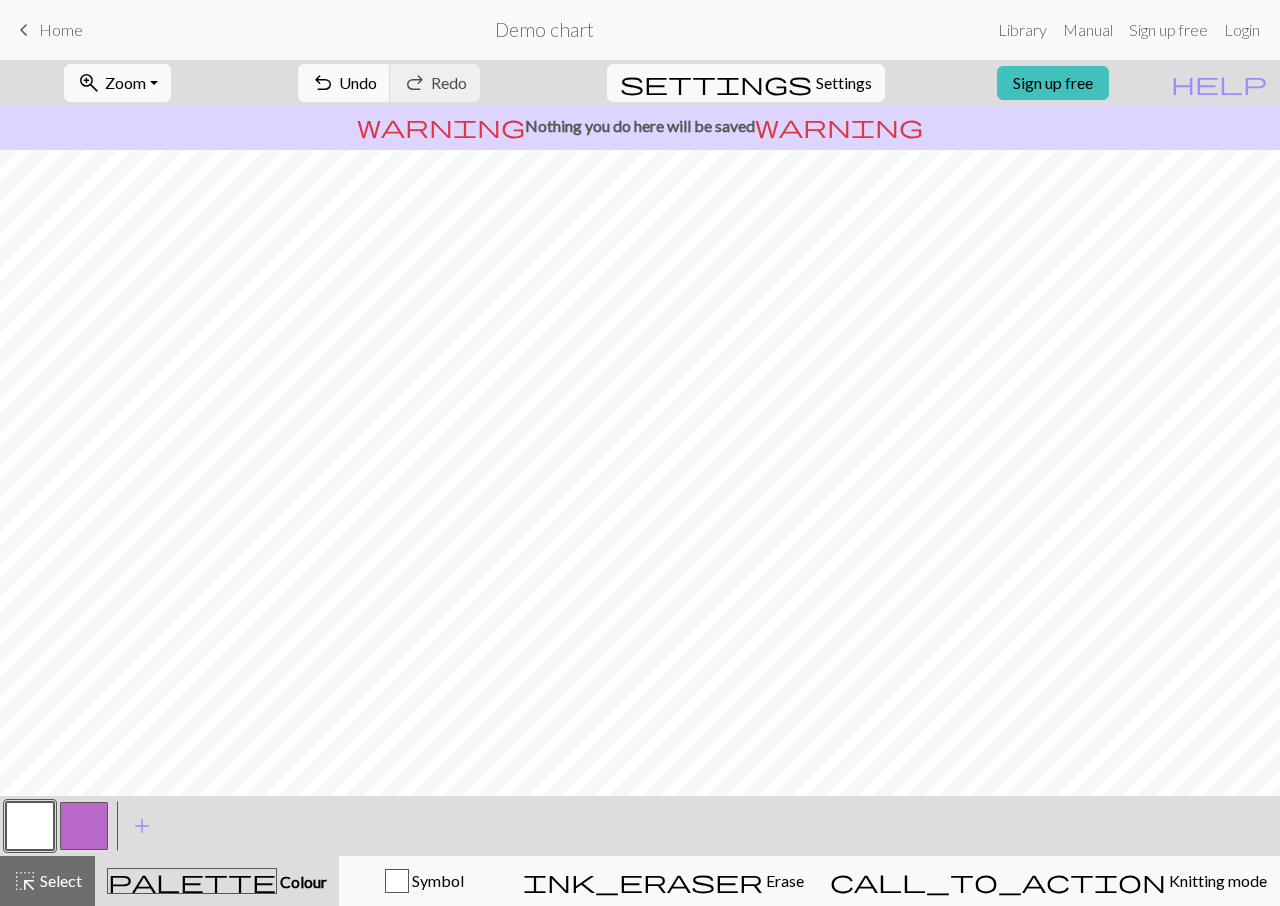 drag, startPoint x: 67, startPoint y: 819, endPoint x: 98, endPoint y: 800, distance: 36.359318 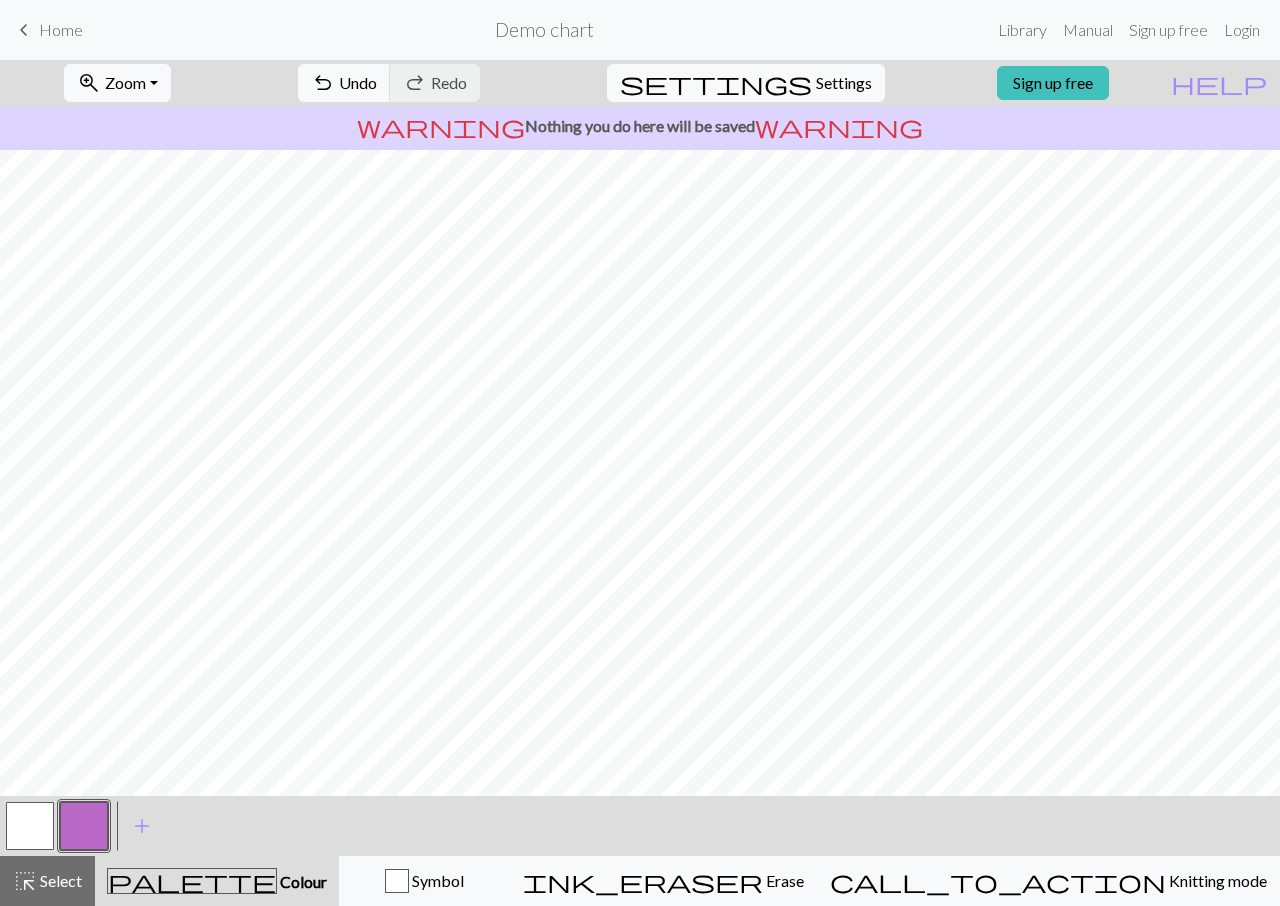 click at bounding box center [30, 826] 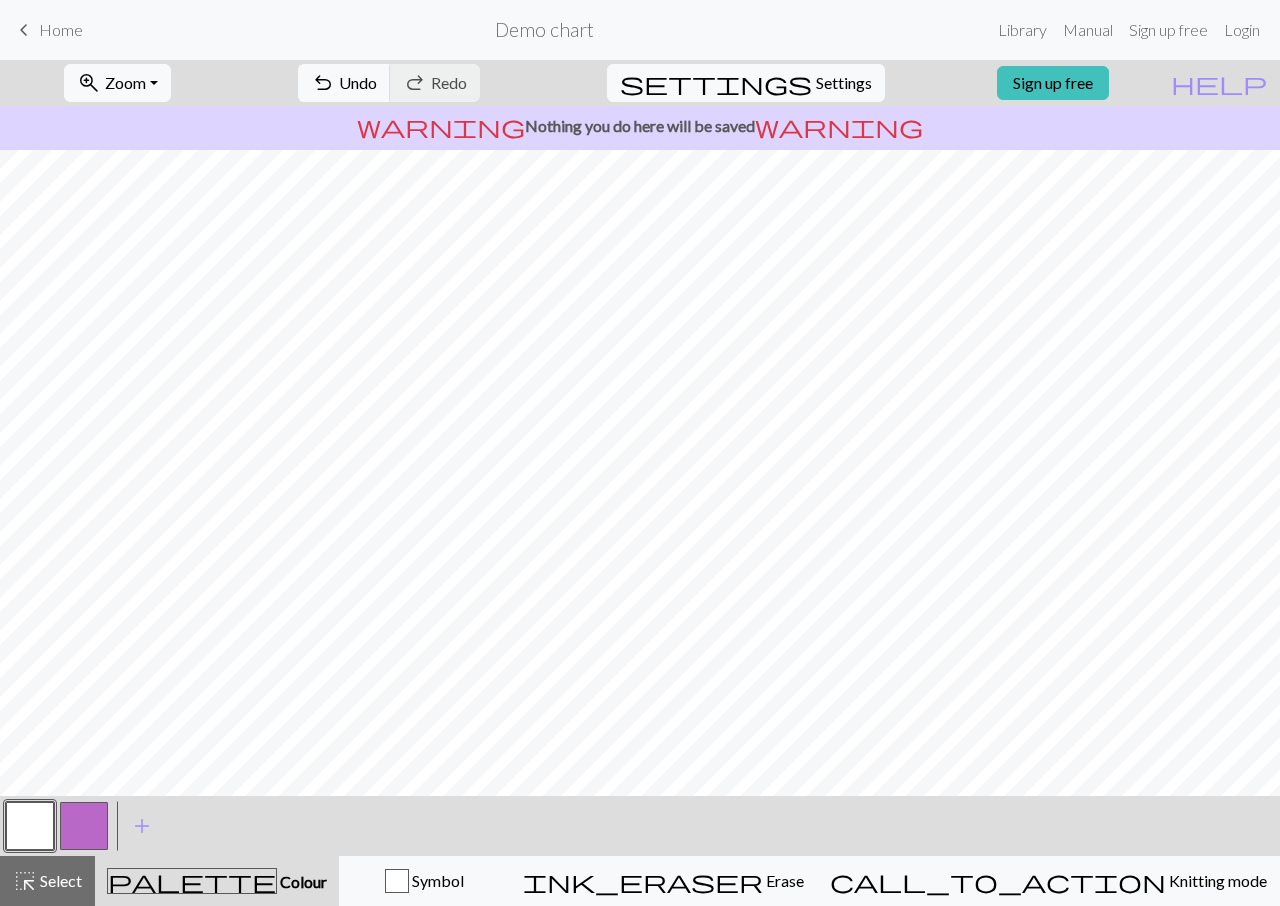 click at bounding box center [84, 826] 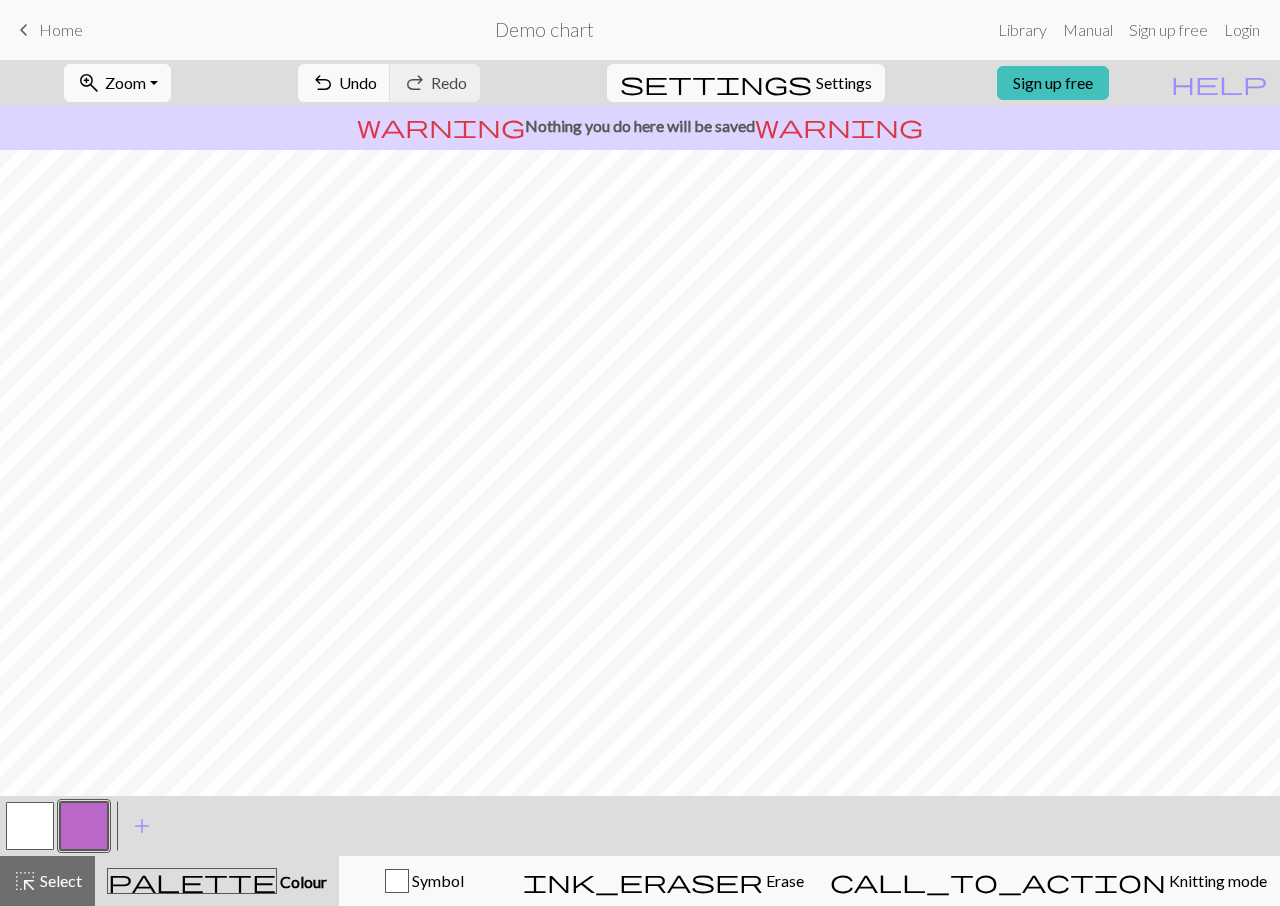 click at bounding box center (30, 826) 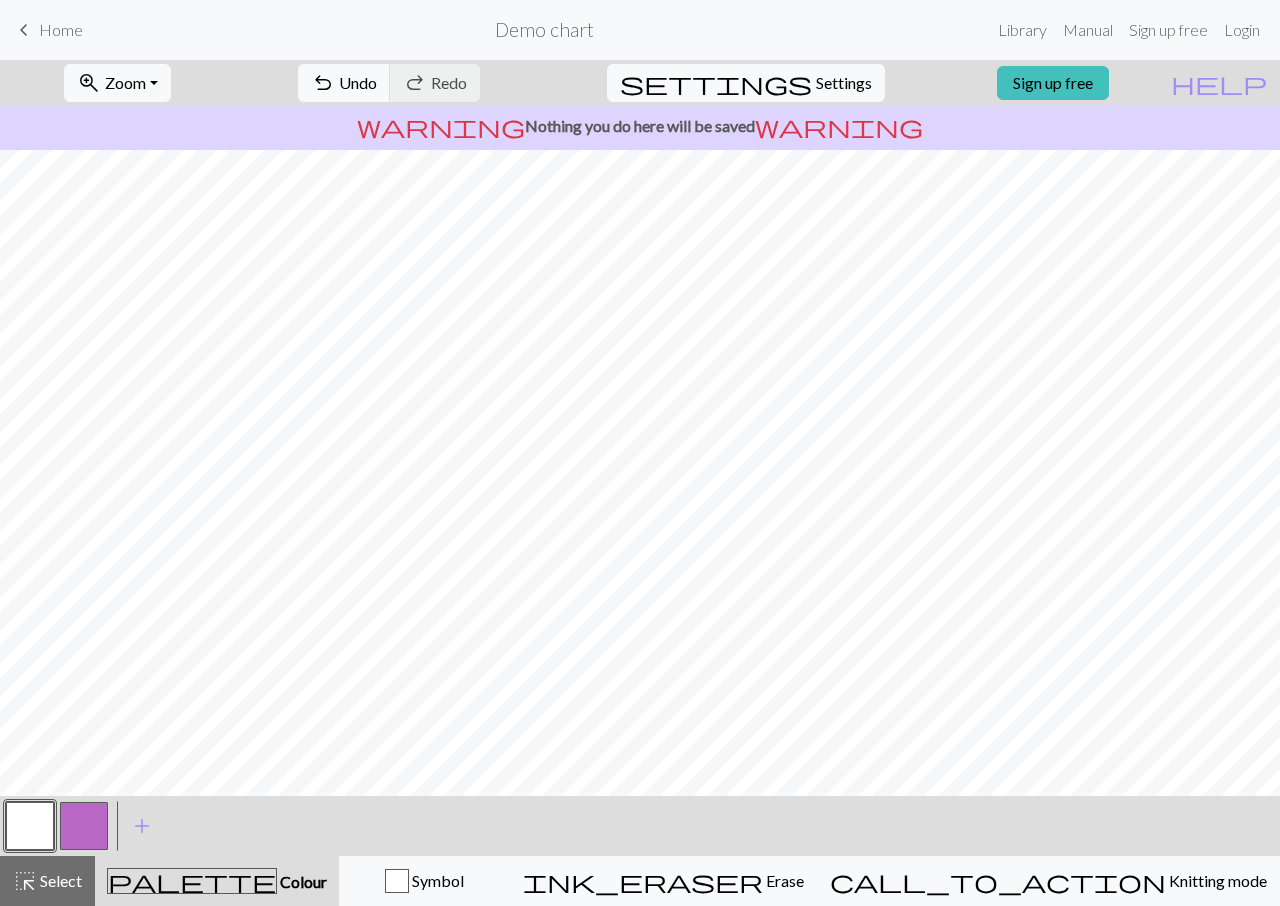 click at bounding box center [84, 826] 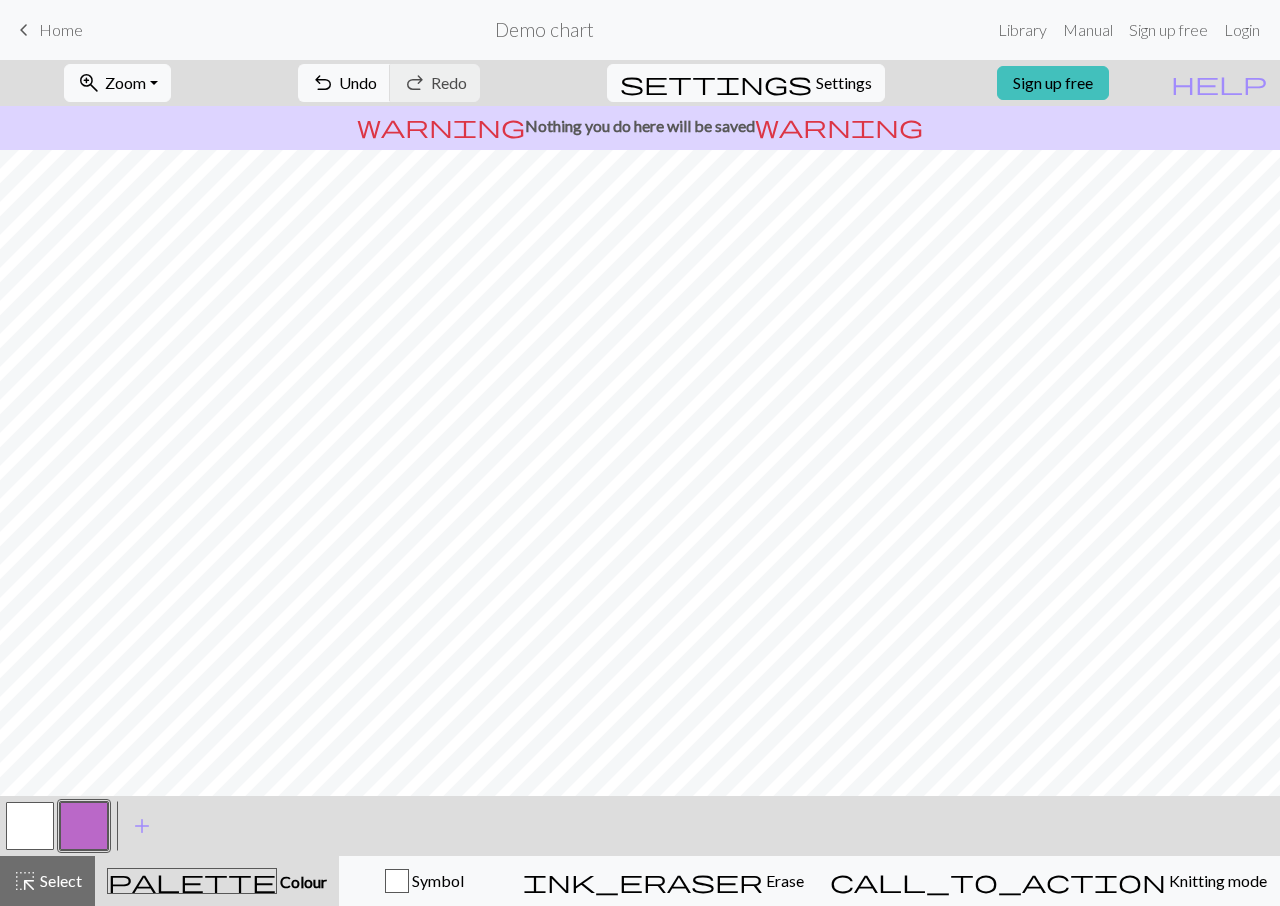 click at bounding box center [30, 826] 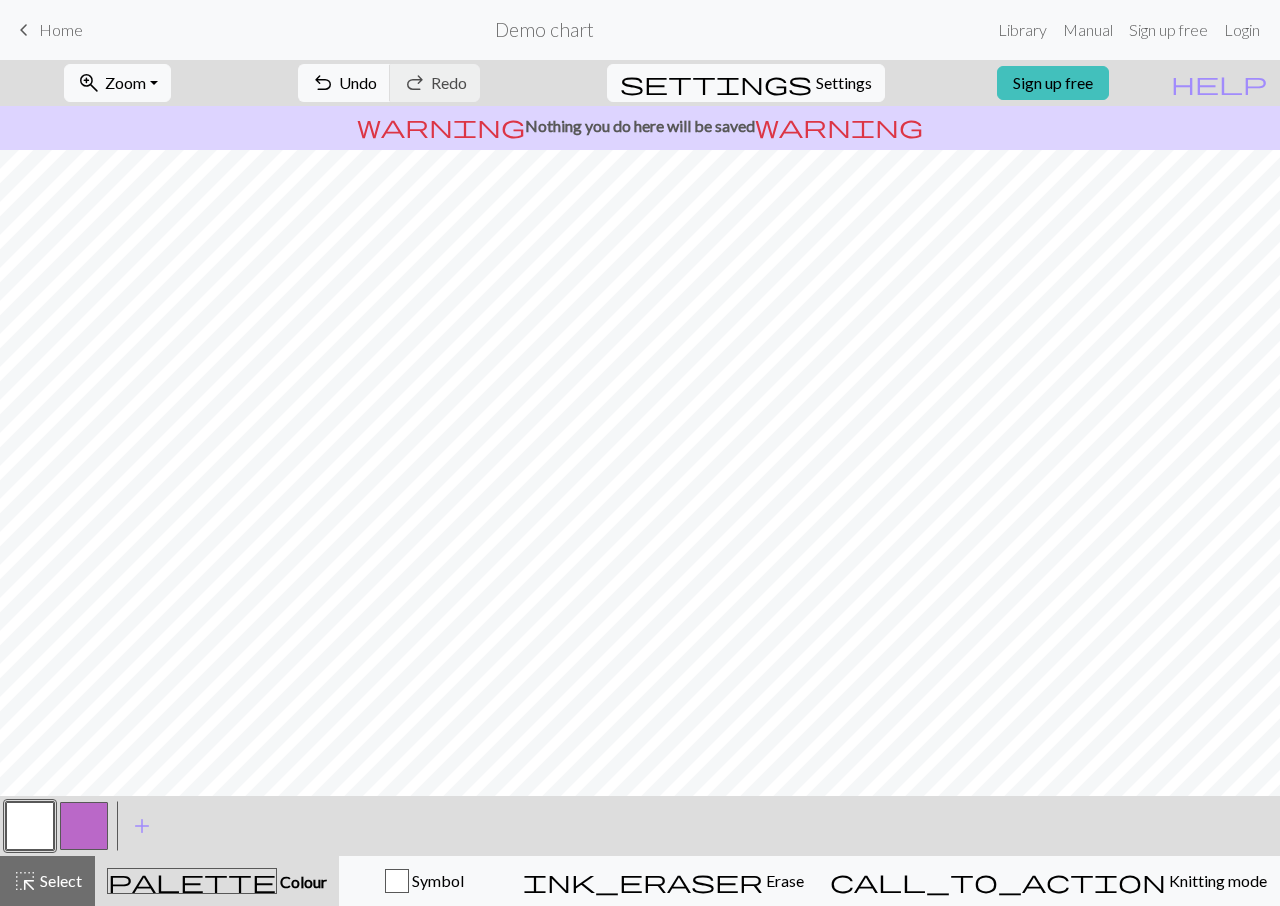 click at bounding box center [84, 826] 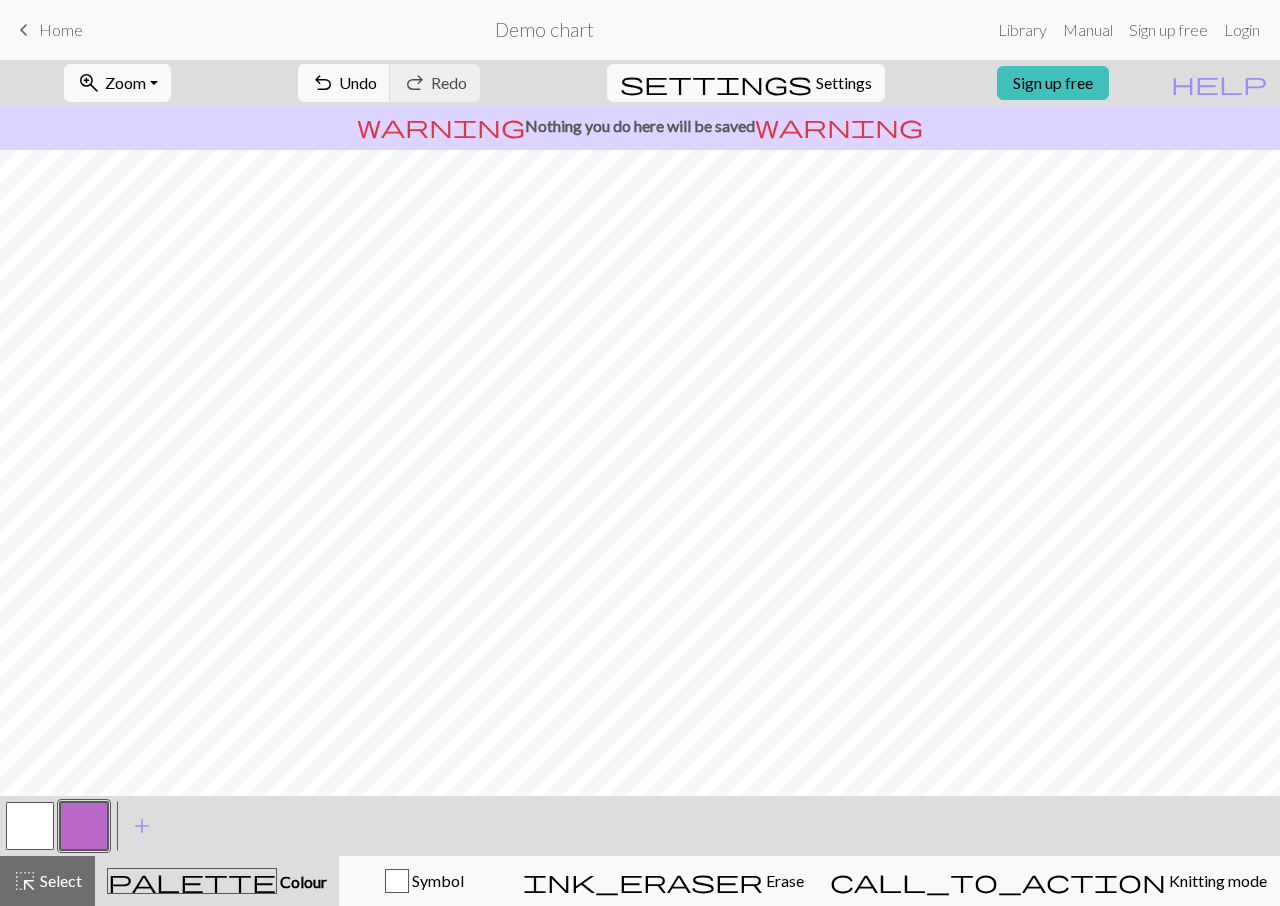click at bounding box center [30, 826] 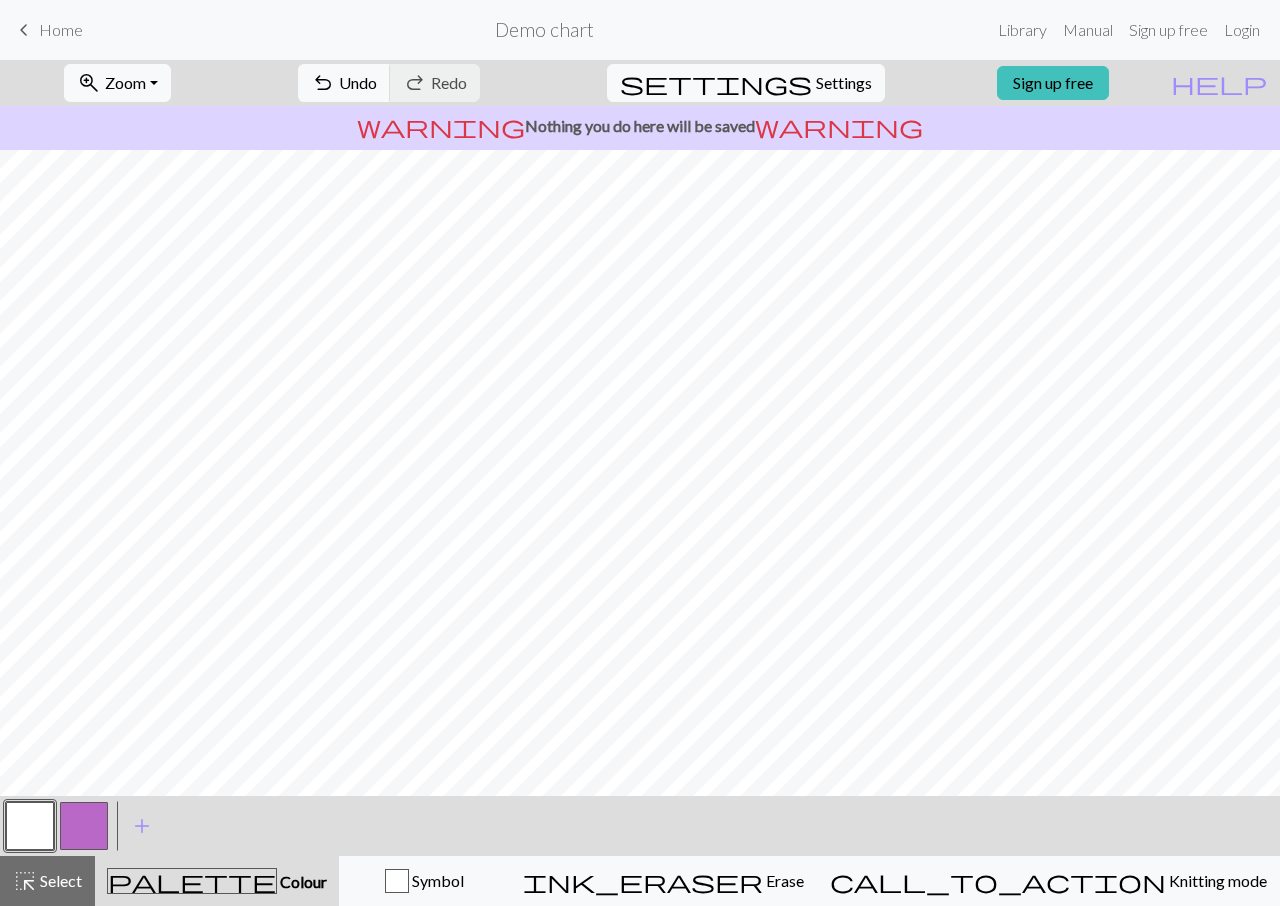 click at bounding box center [30, 826] 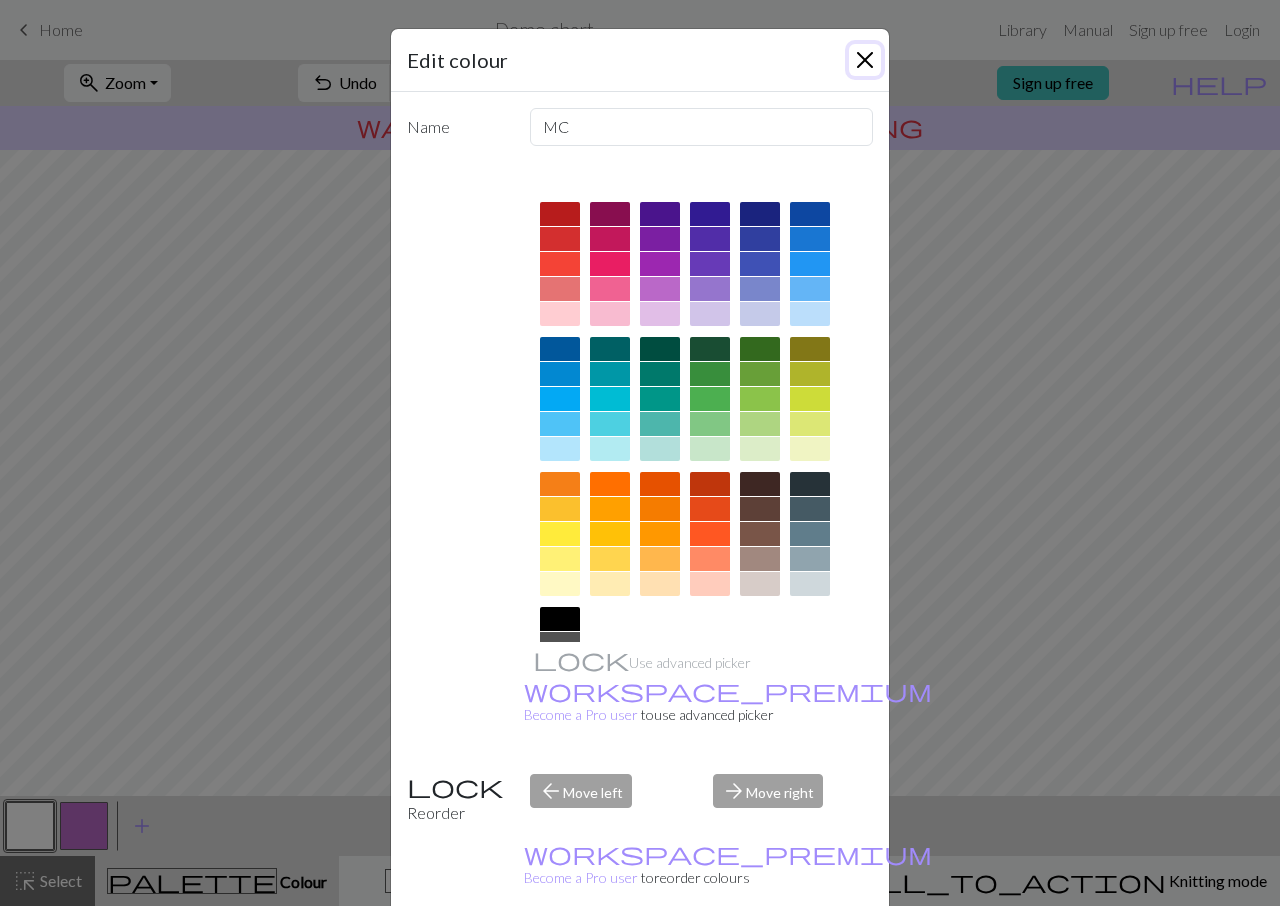click at bounding box center [865, 60] 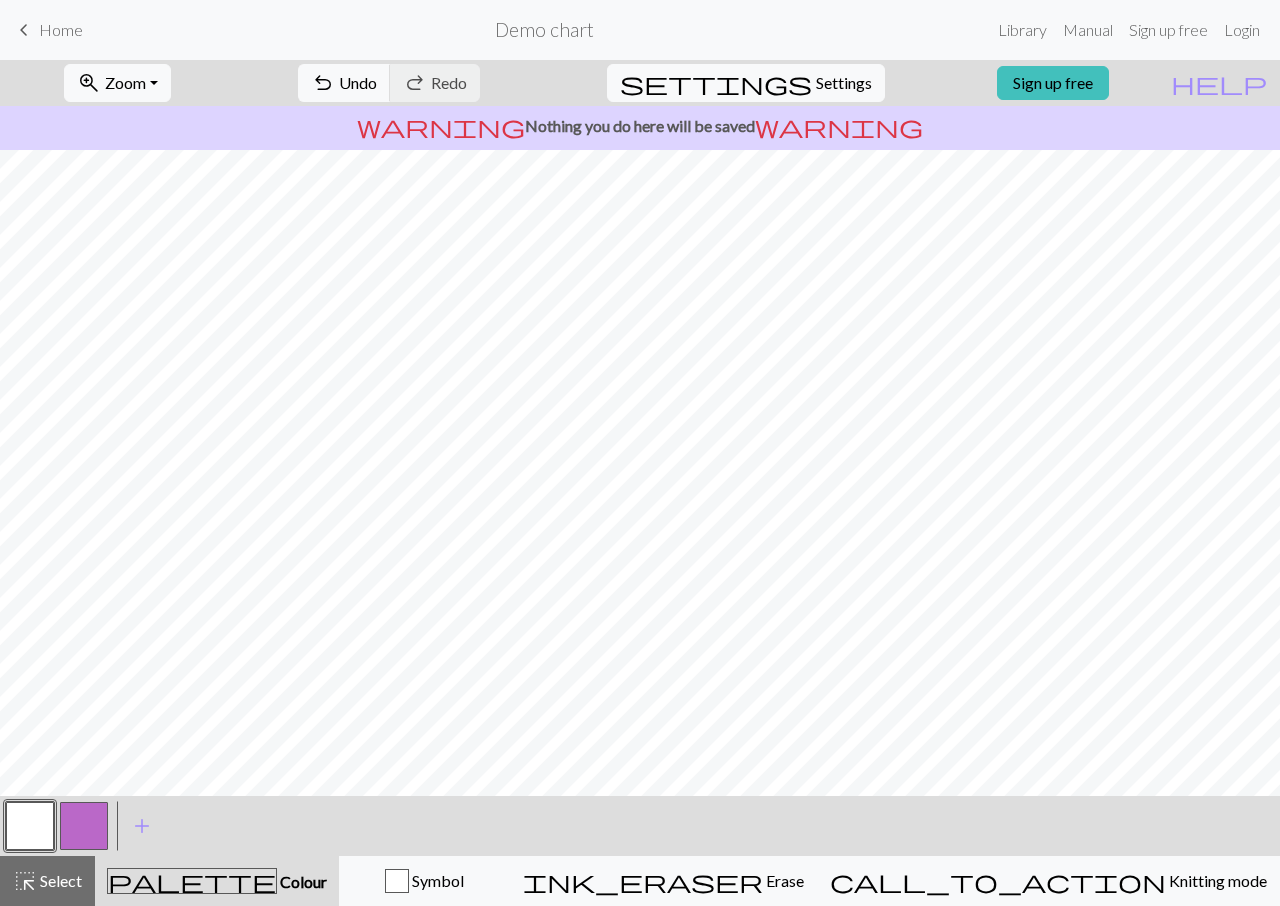 click at bounding box center (84, 826) 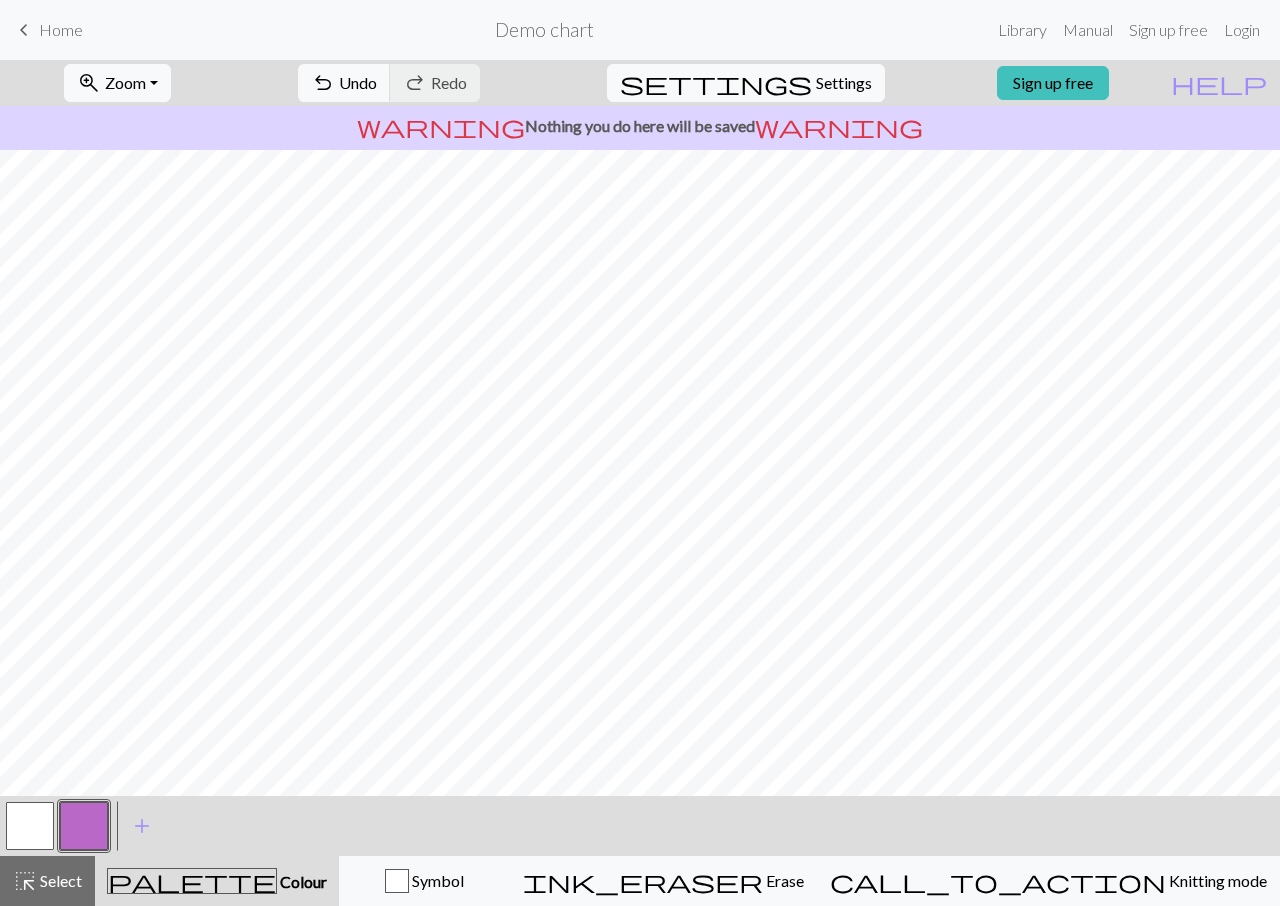click at bounding box center (30, 826) 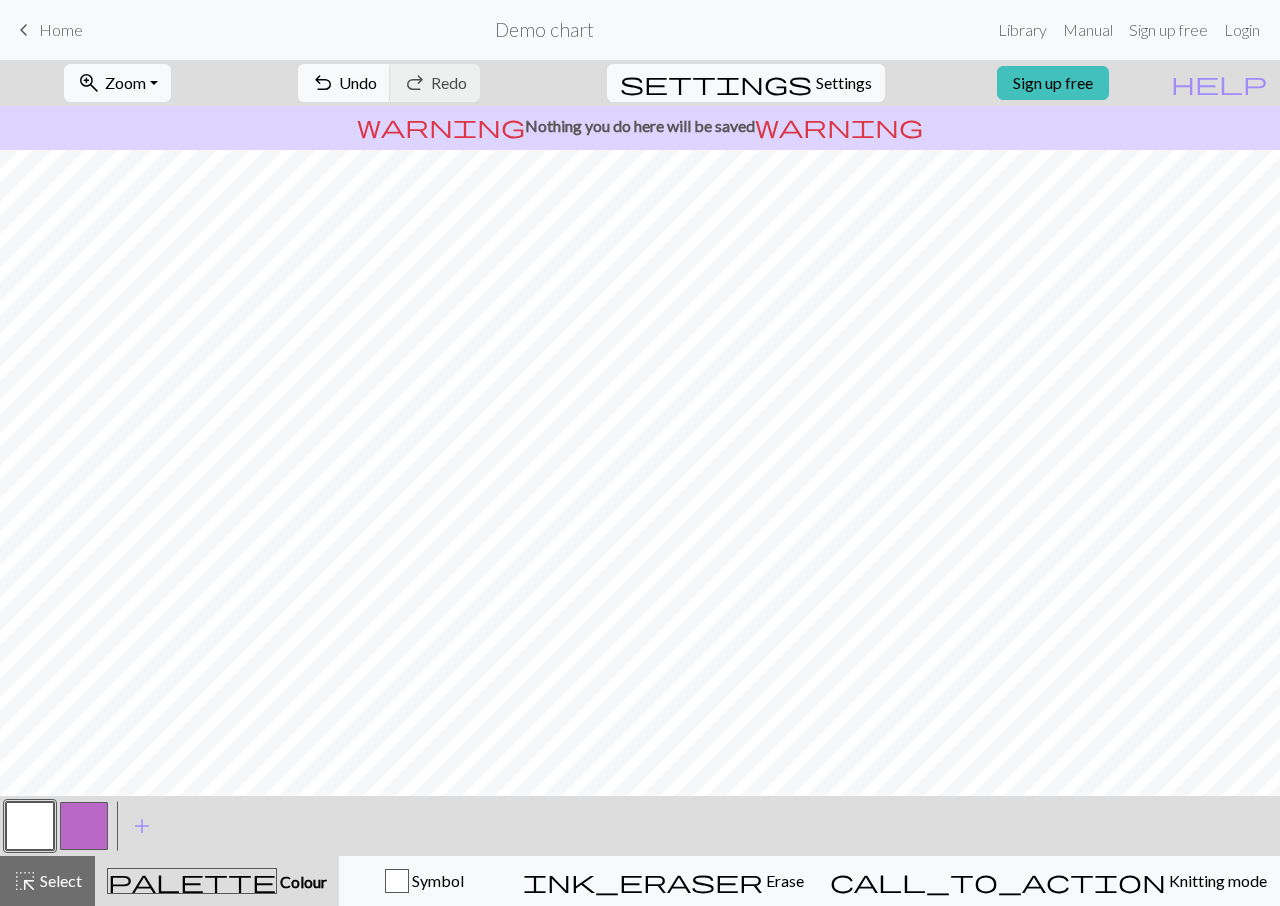 click at bounding box center (84, 826) 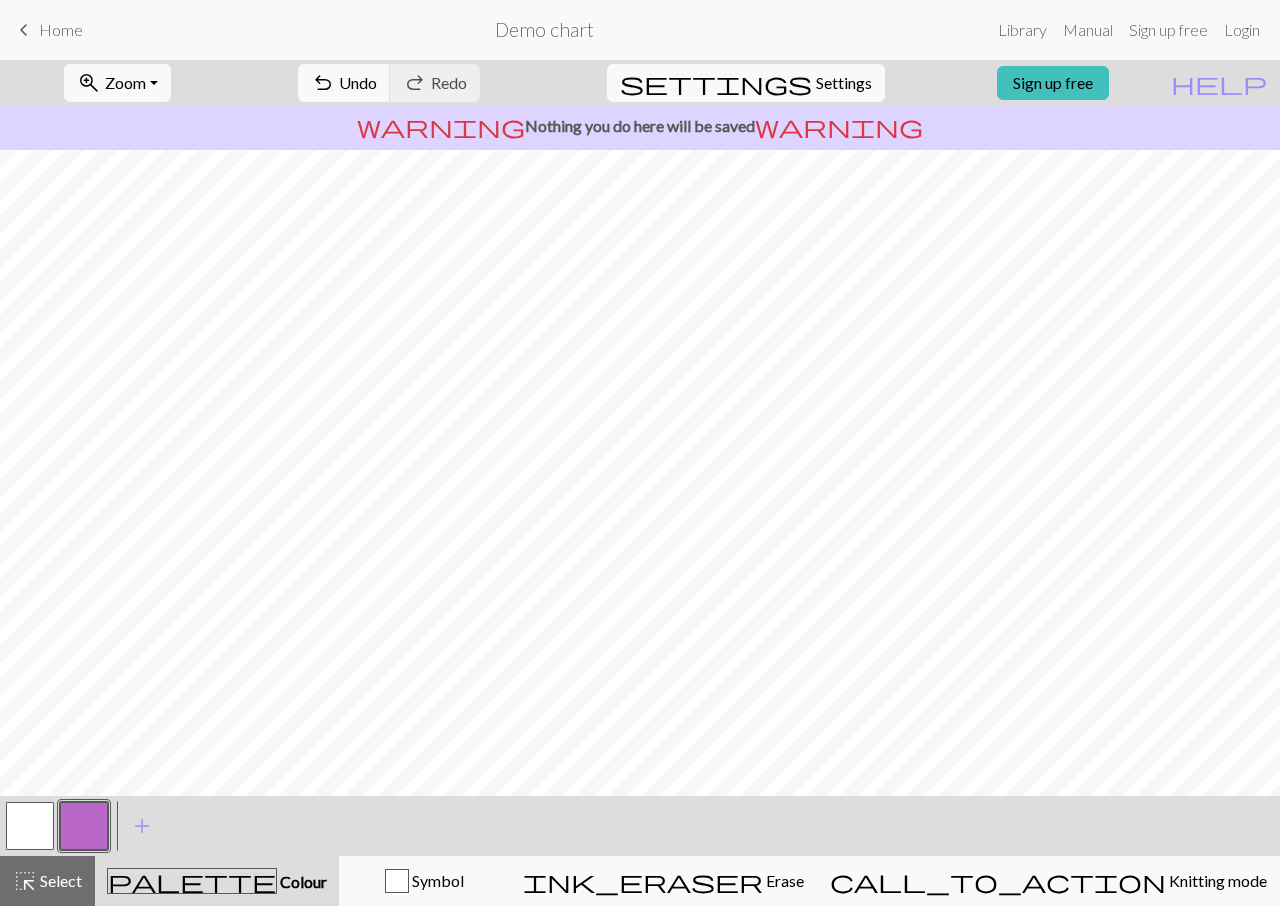 click at bounding box center (30, 826) 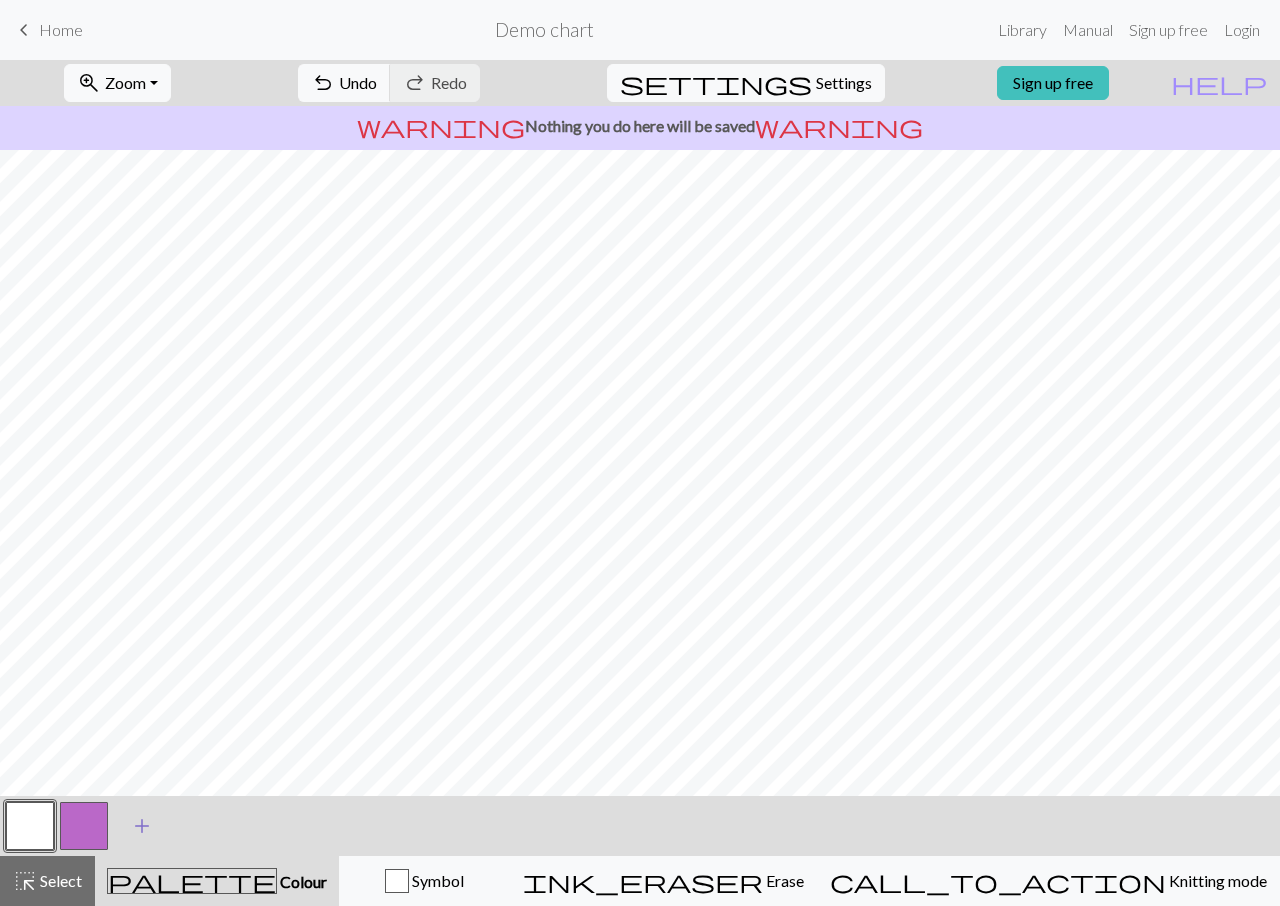 drag, startPoint x: 92, startPoint y: 823, endPoint x: 127, endPoint y: 804, distance: 39.824615 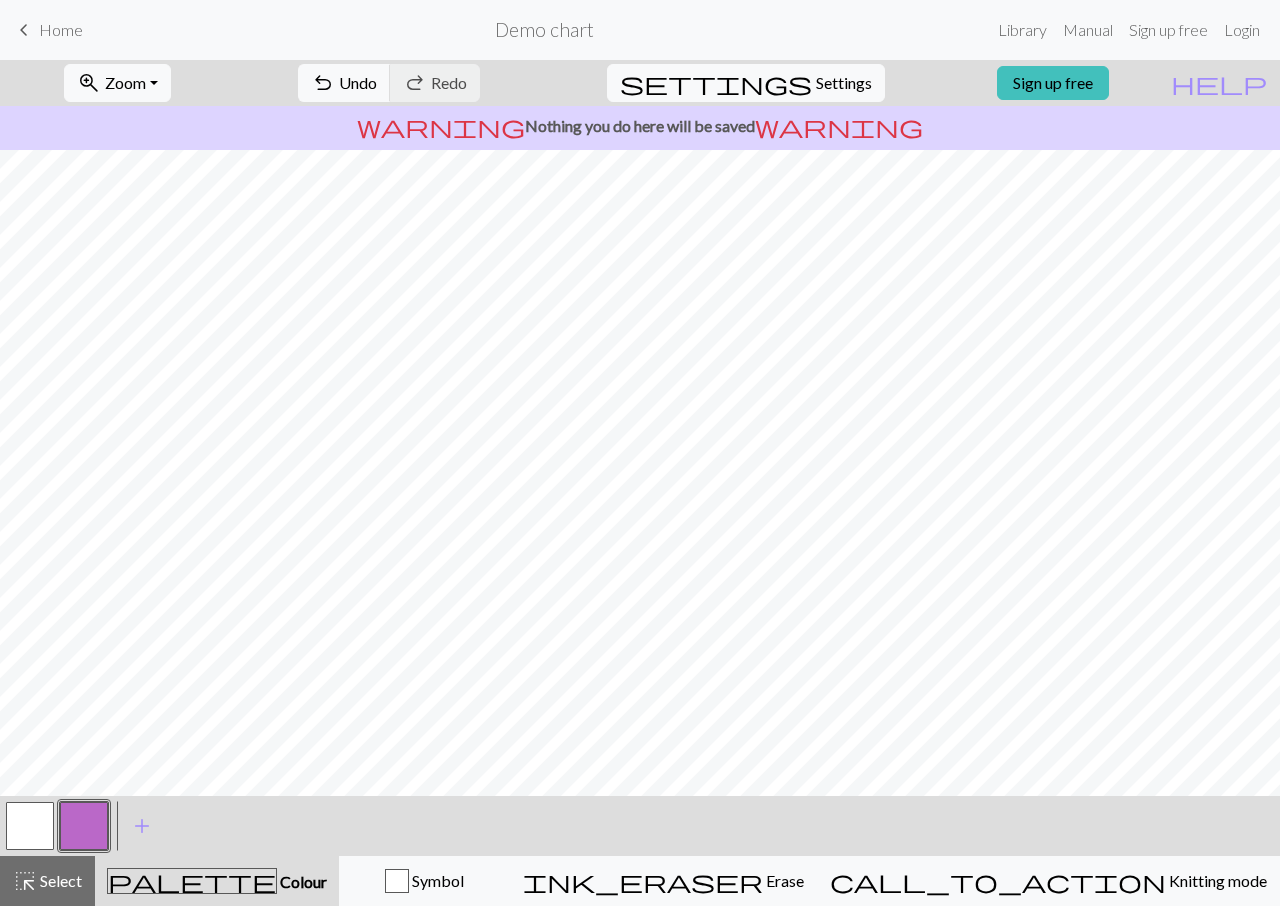 click at bounding box center [30, 826] 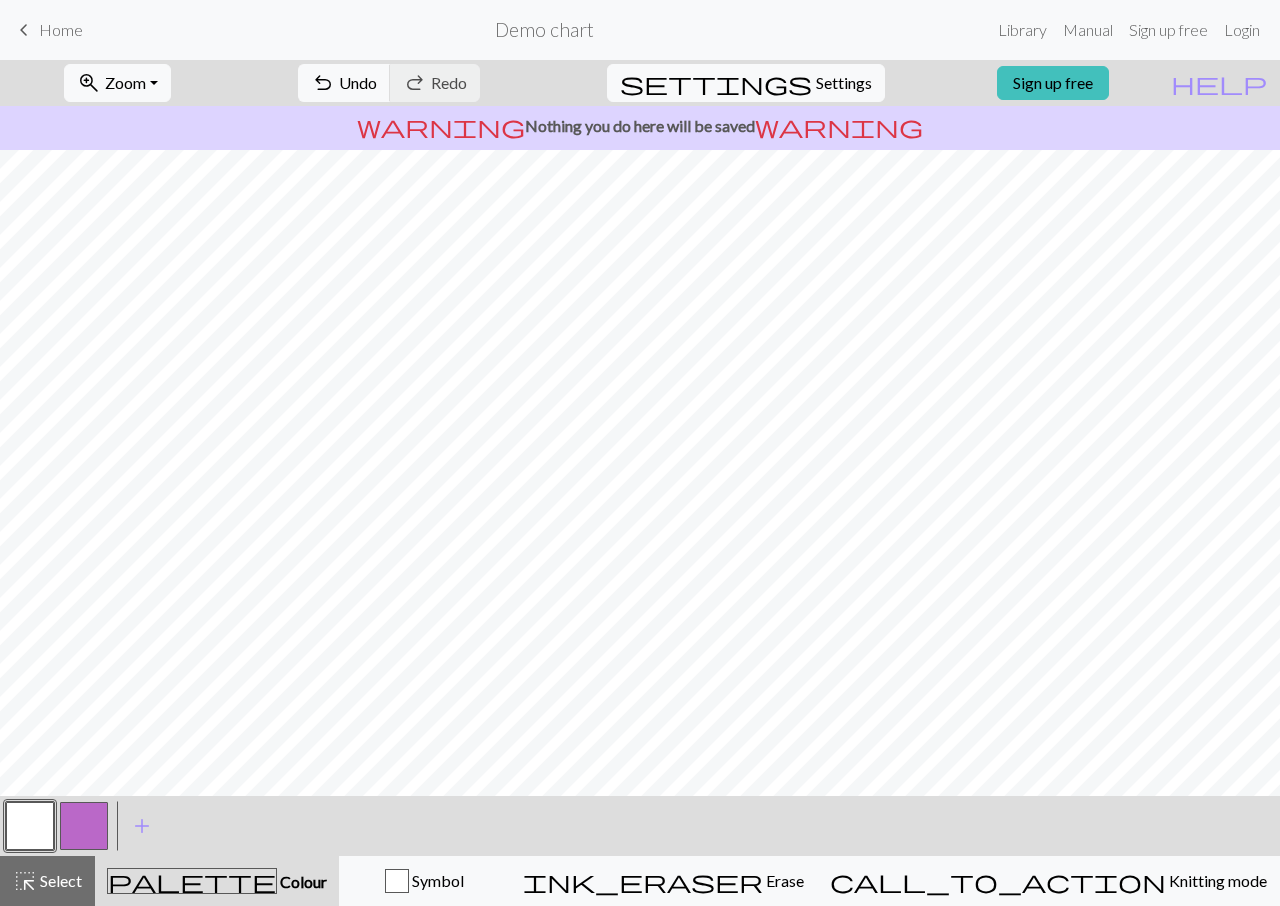click at bounding box center (84, 826) 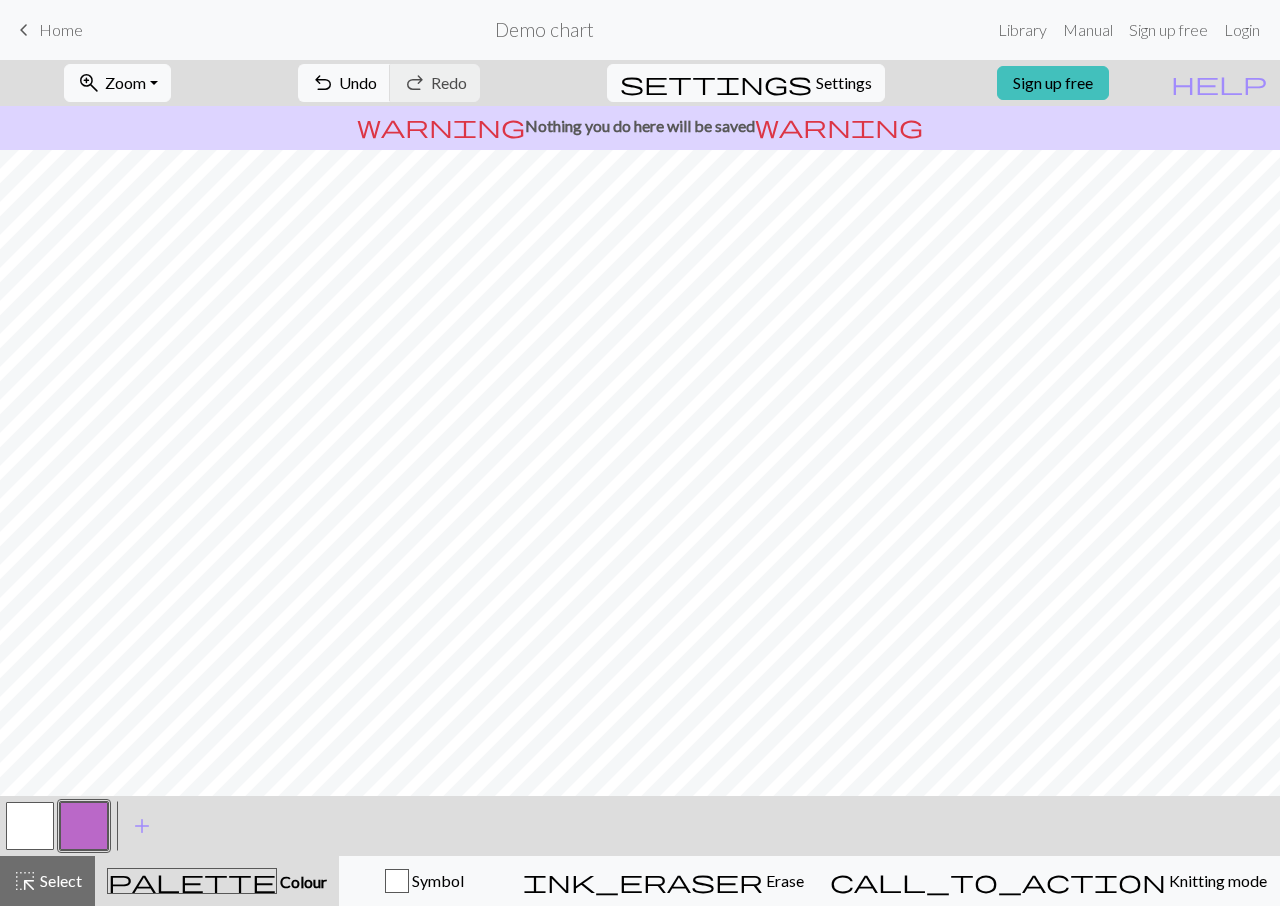 click at bounding box center (30, 826) 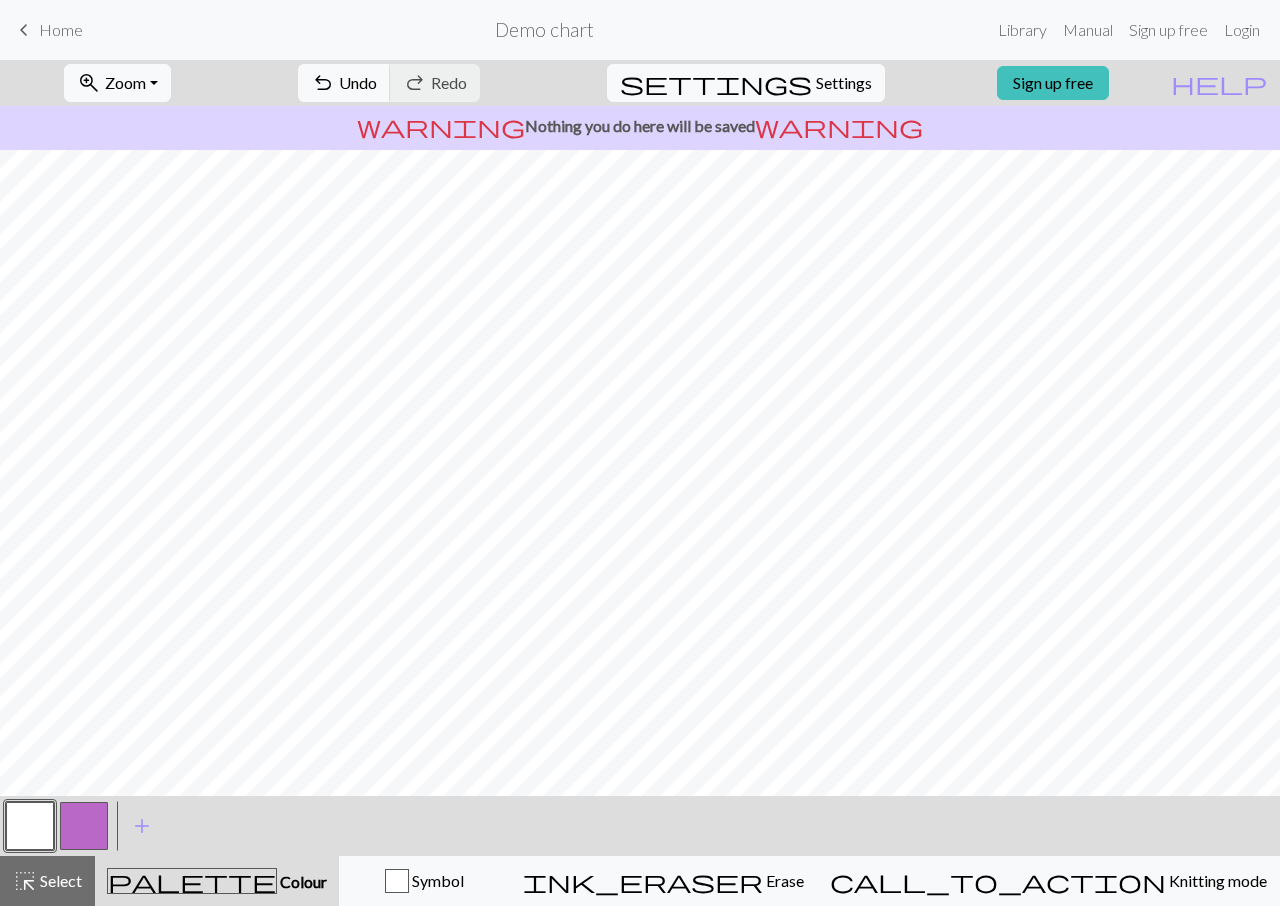 drag, startPoint x: 83, startPoint y: 820, endPoint x: 265, endPoint y: 796, distance: 183.57559 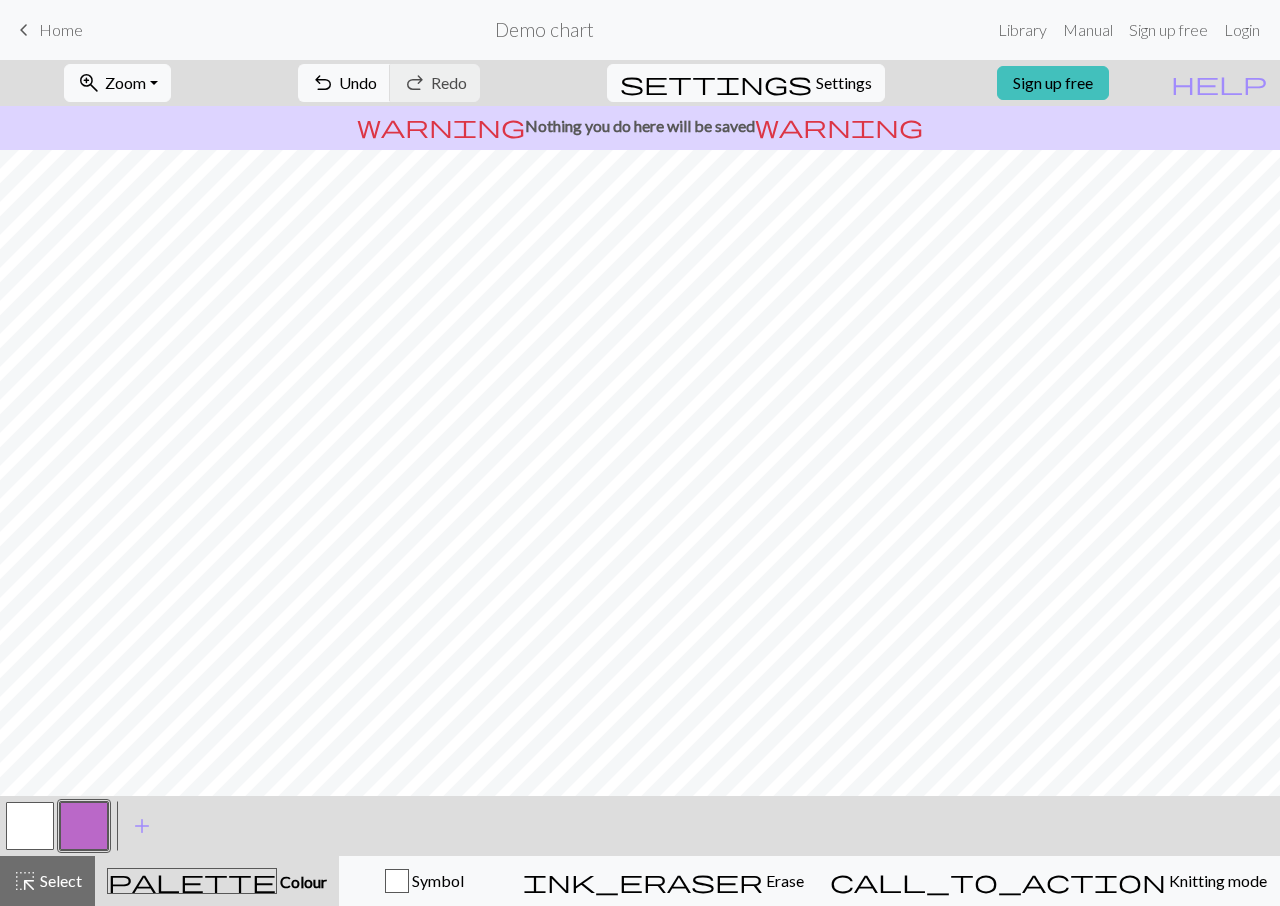 click at bounding box center [30, 826] 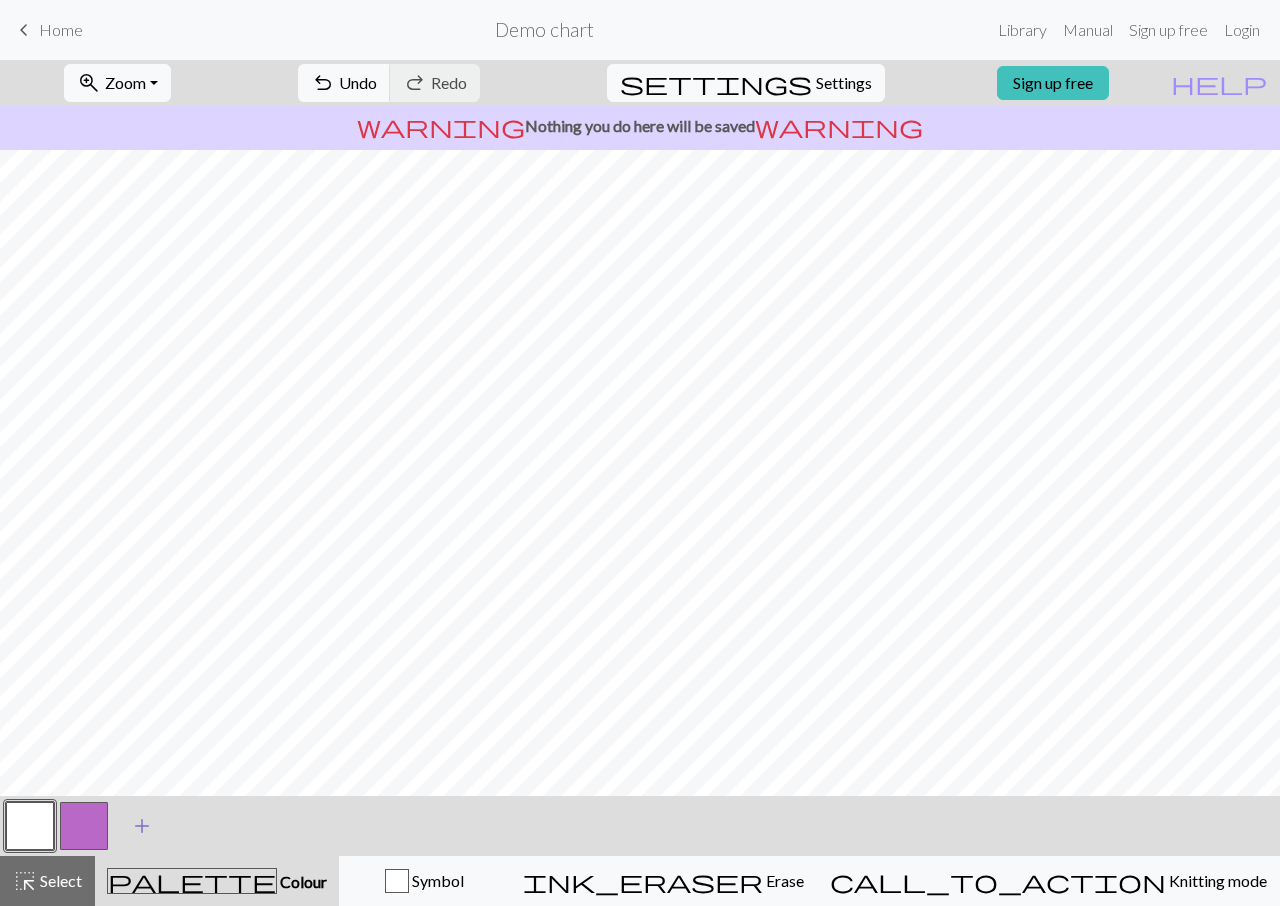 drag, startPoint x: 80, startPoint y: 821, endPoint x: 162, endPoint y: 801, distance: 84.40379 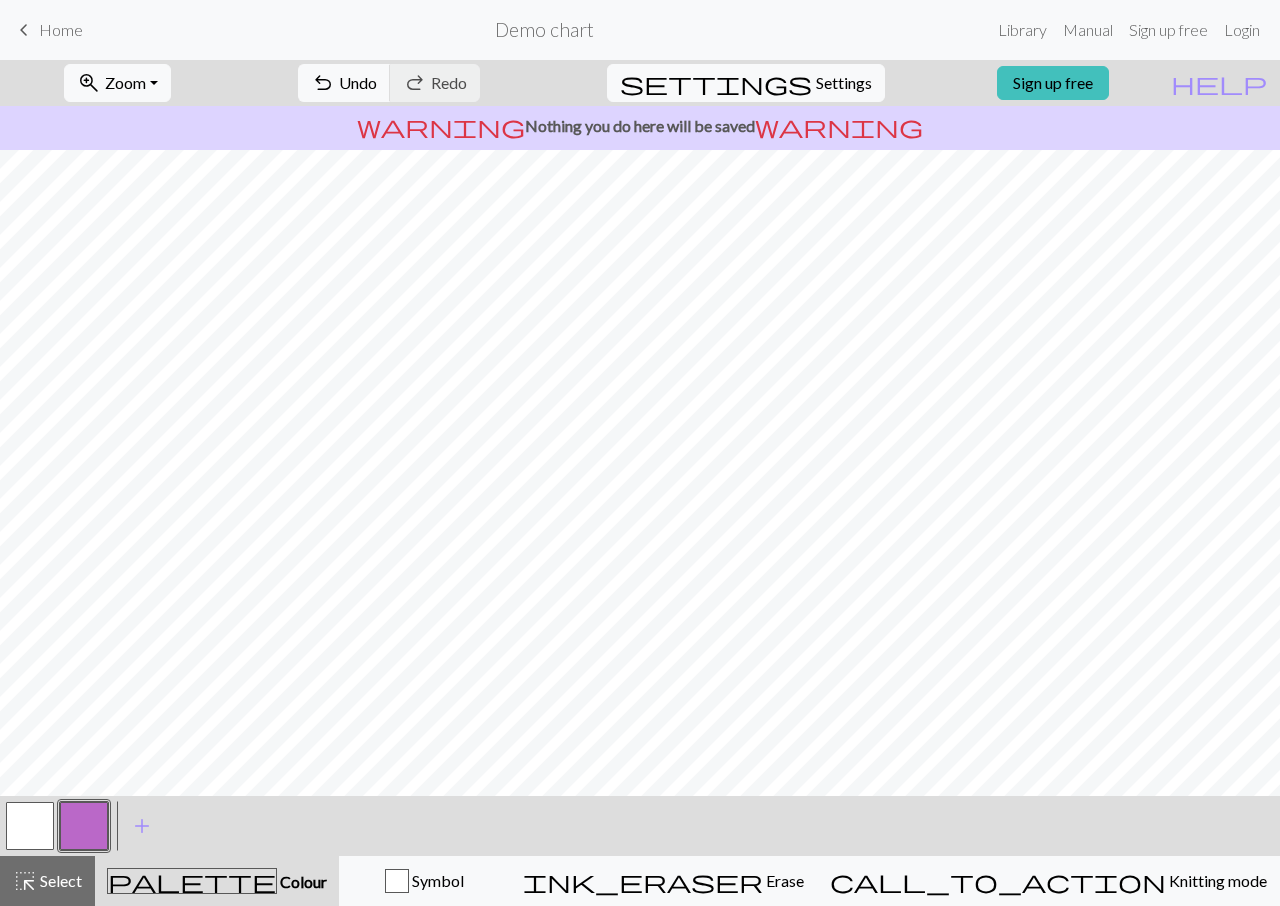 click at bounding box center (30, 826) 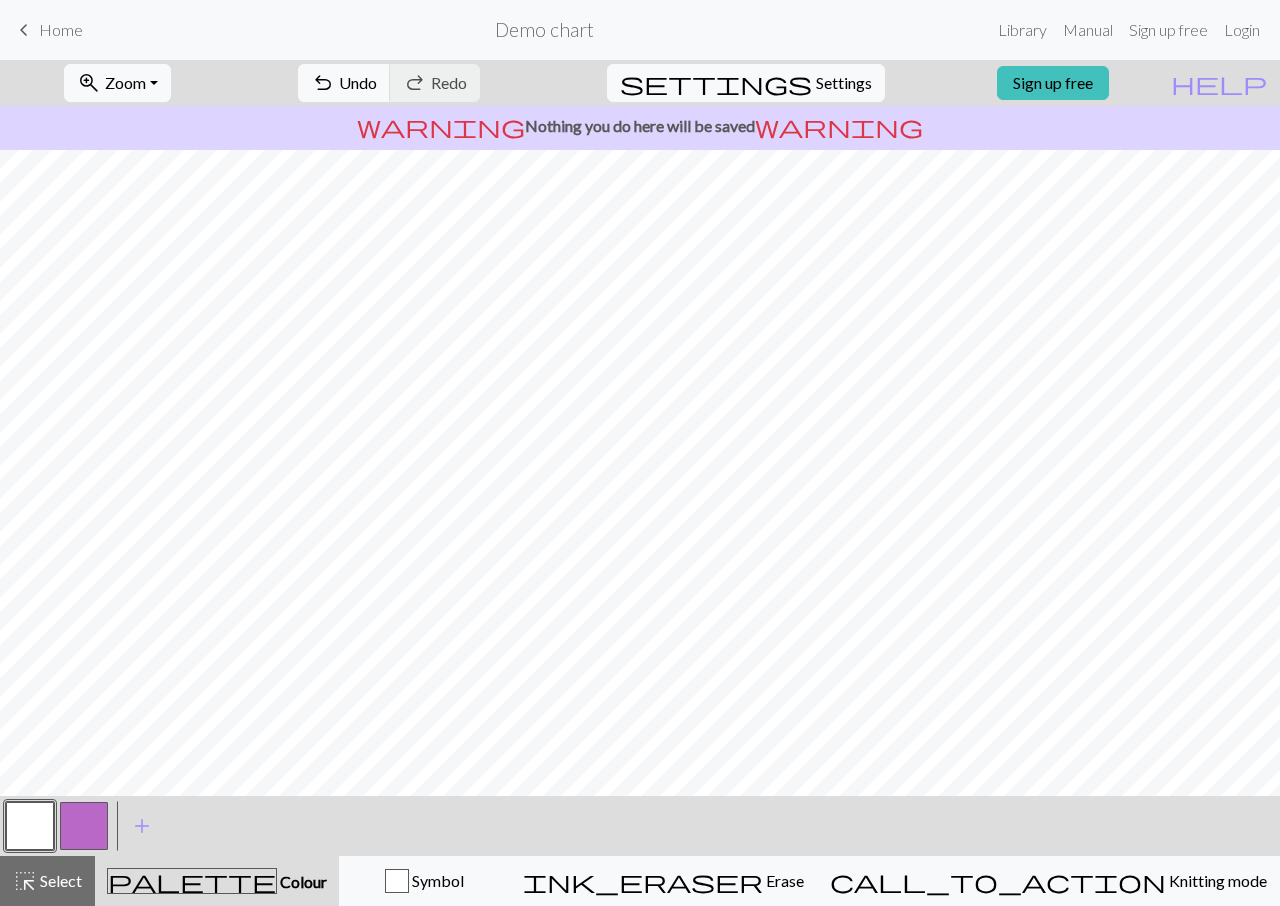 click at bounding box center (84, 826) 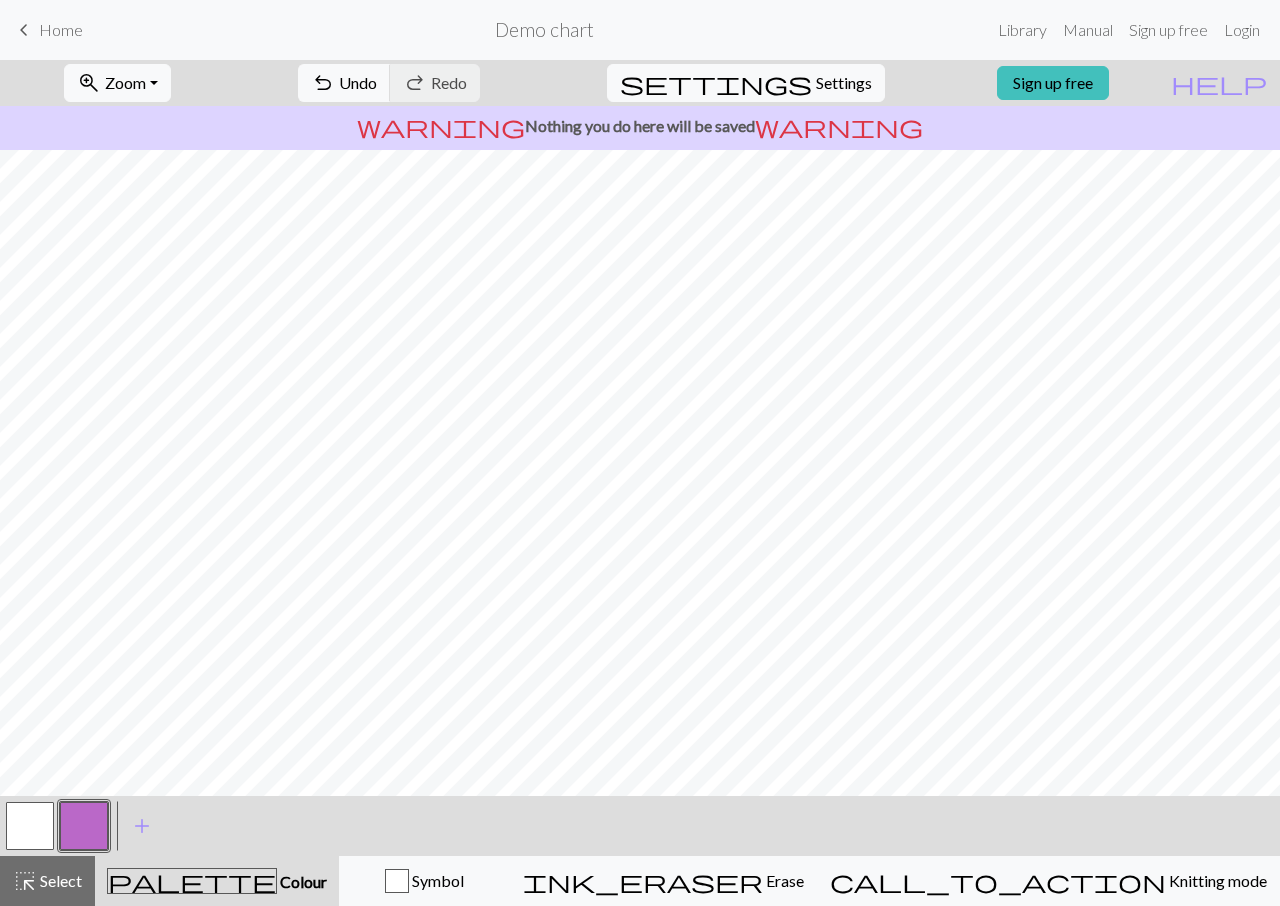 click at bounding box center (30, 826) 